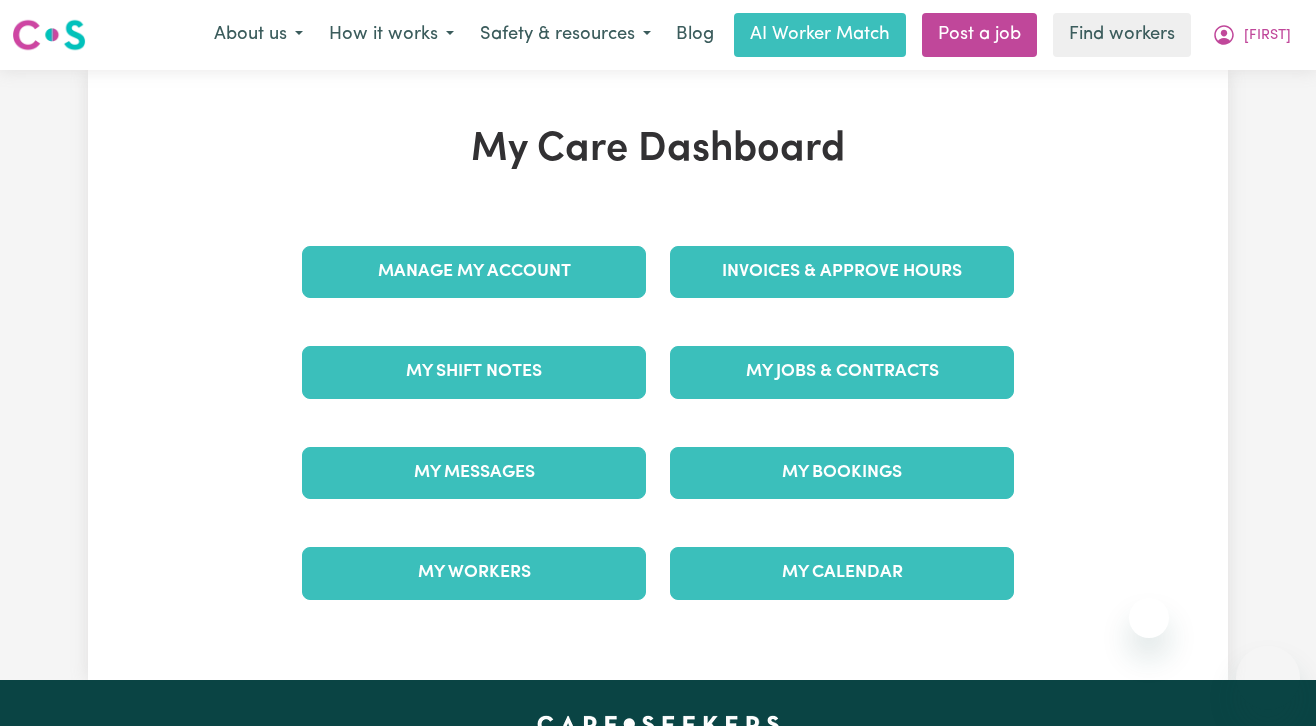 scroll, scrollTop: 0, scrollLeft: 0, axis: both 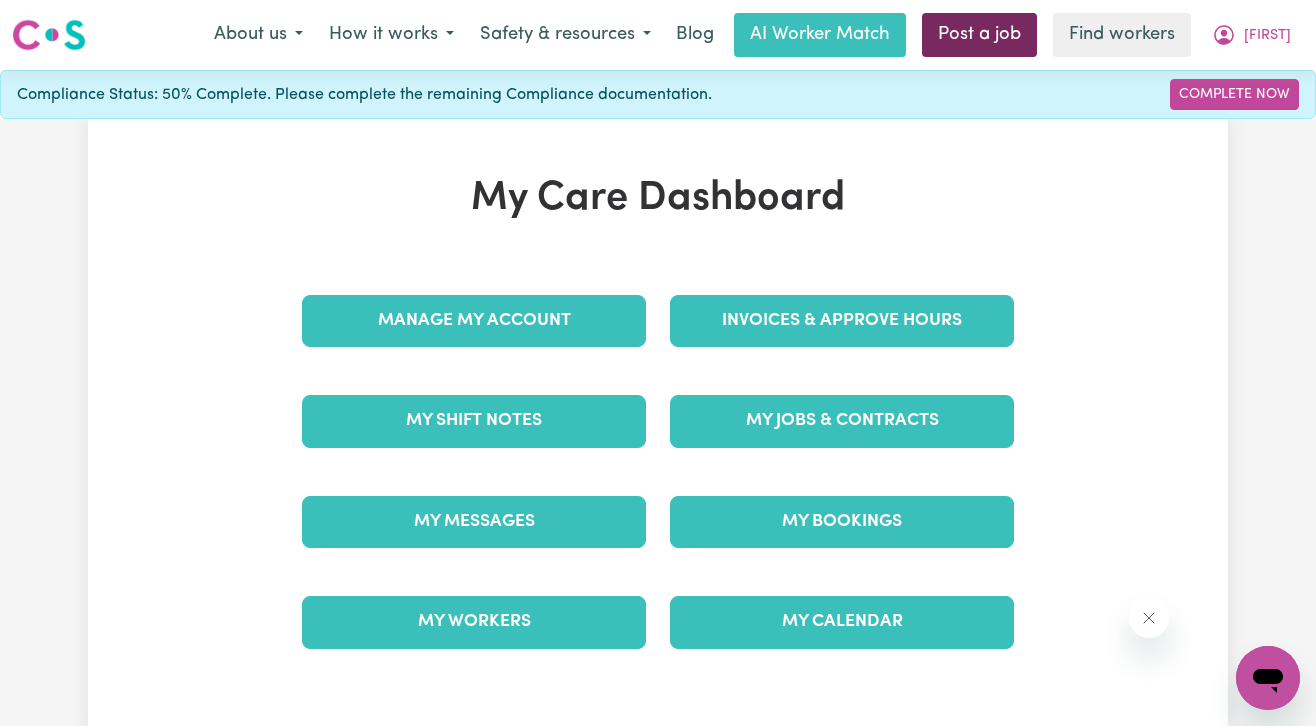 click on "Post a job" at bounding box center [979, 35] 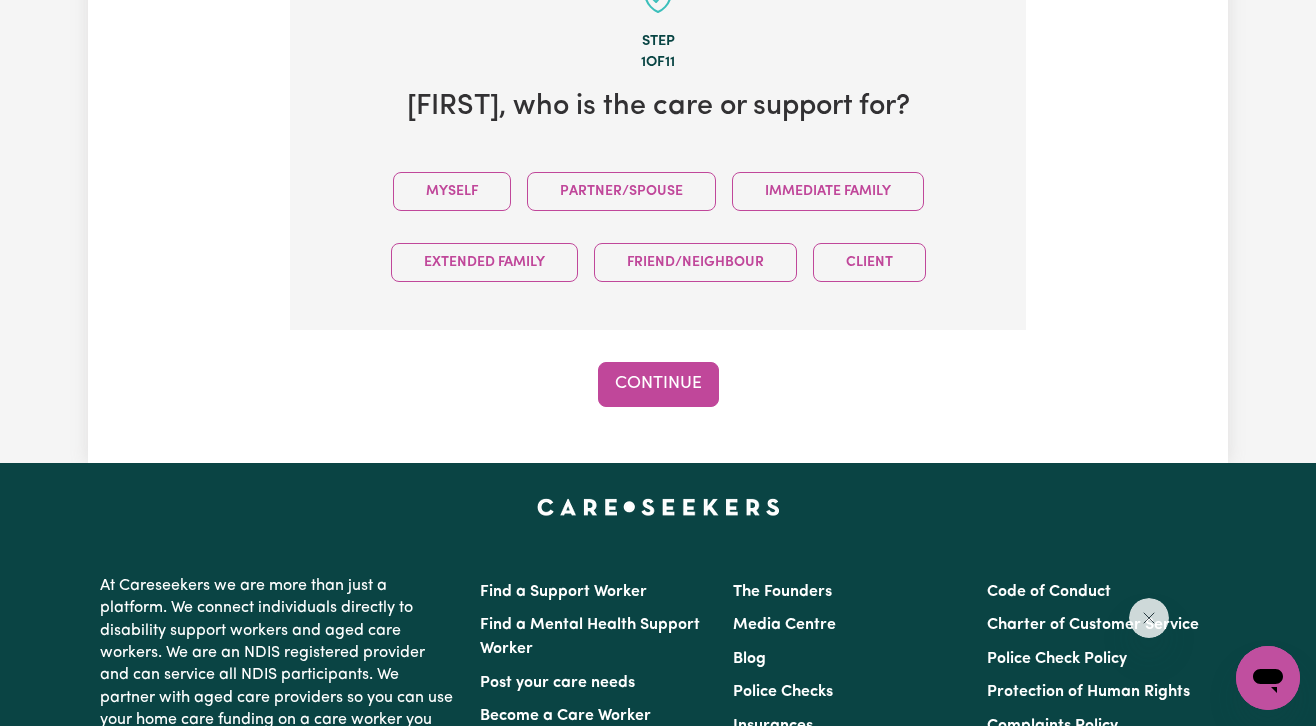scroll, scrollTop: 566, scrollLeft: 0, axis: vertical 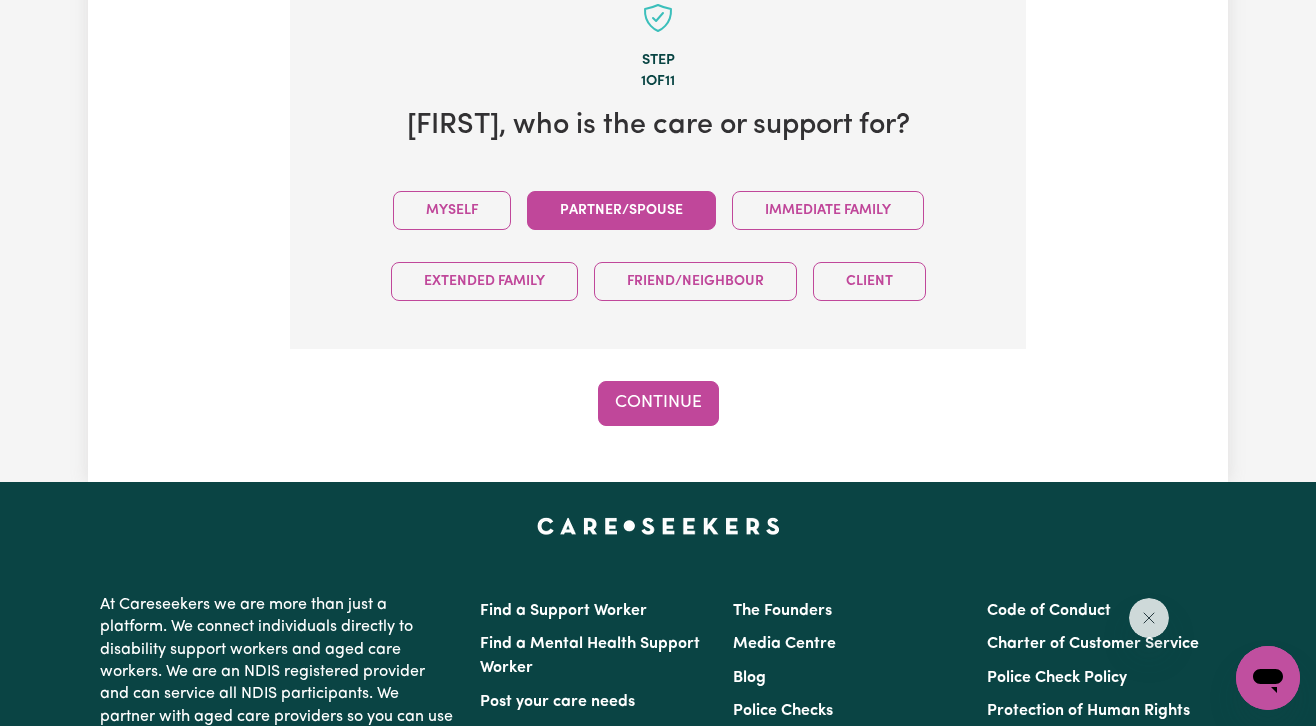click on "Partner/Spouse" at bounding box center (621, 210) 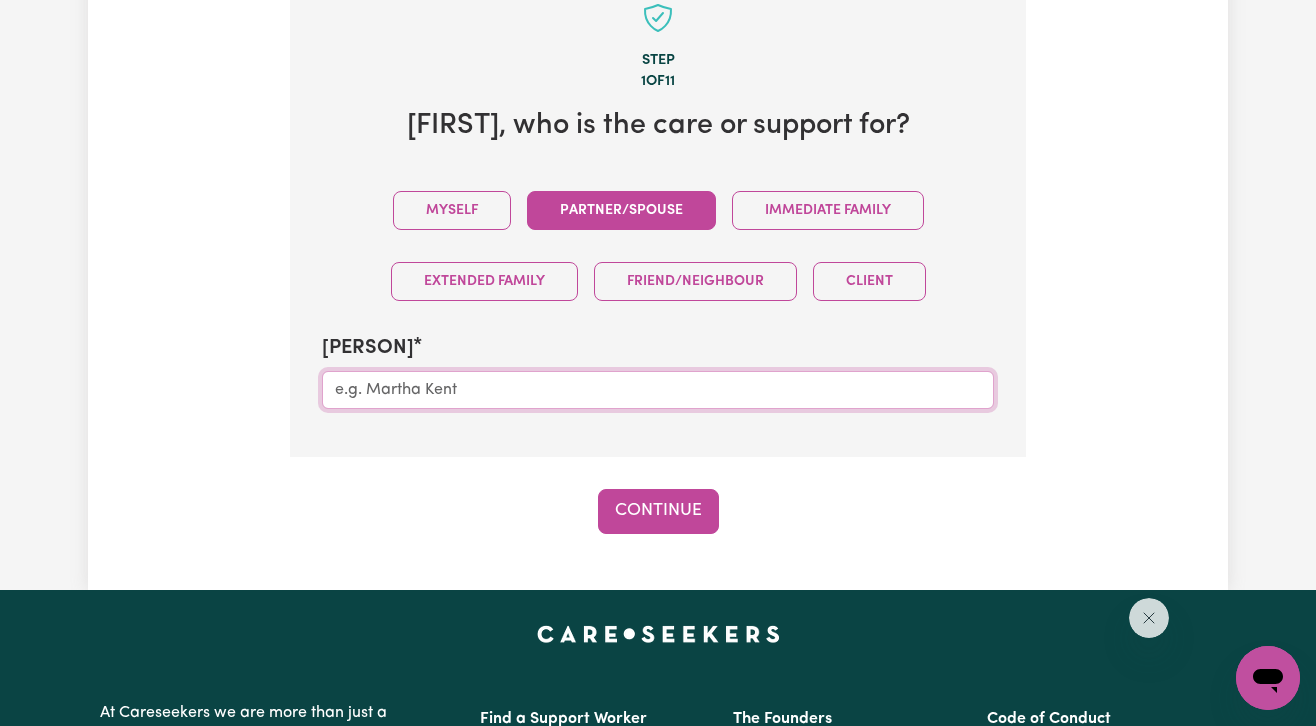 click on "[PERSON]" at bounding box center (658, 390) 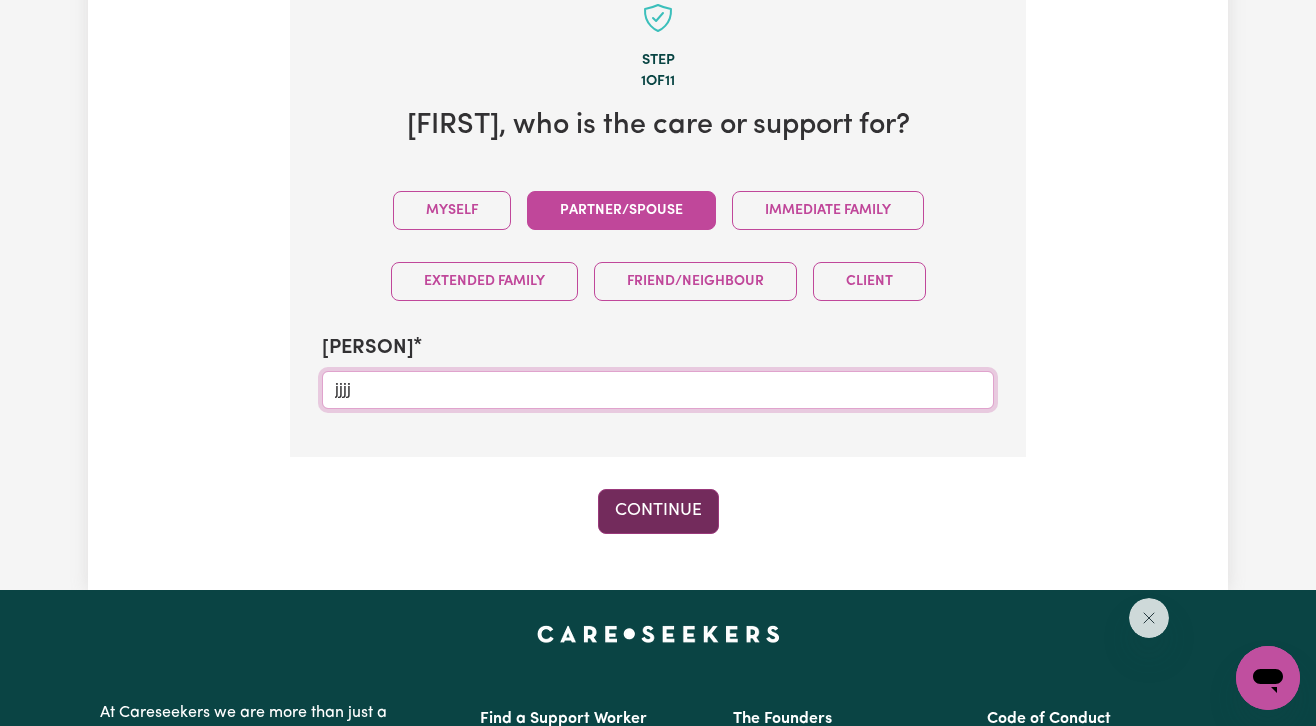 type on "jjjj" 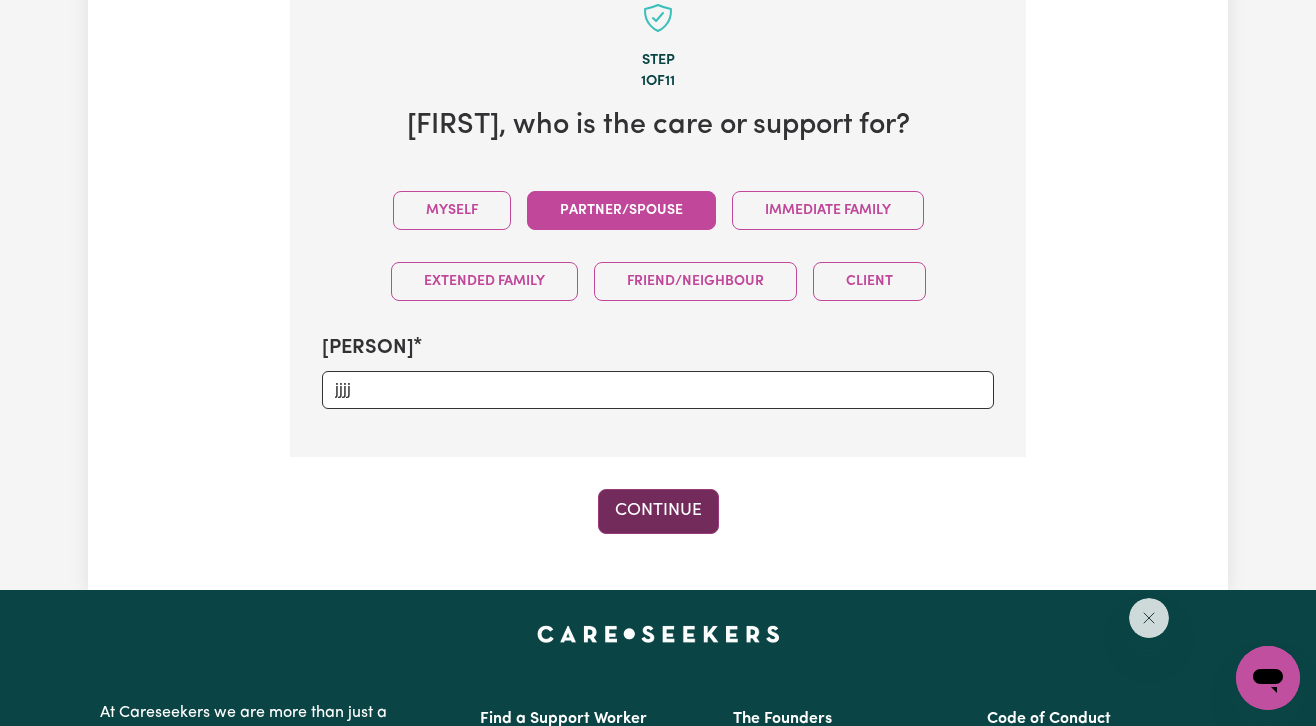 click on "Continue" at bounding box center [658, 511] 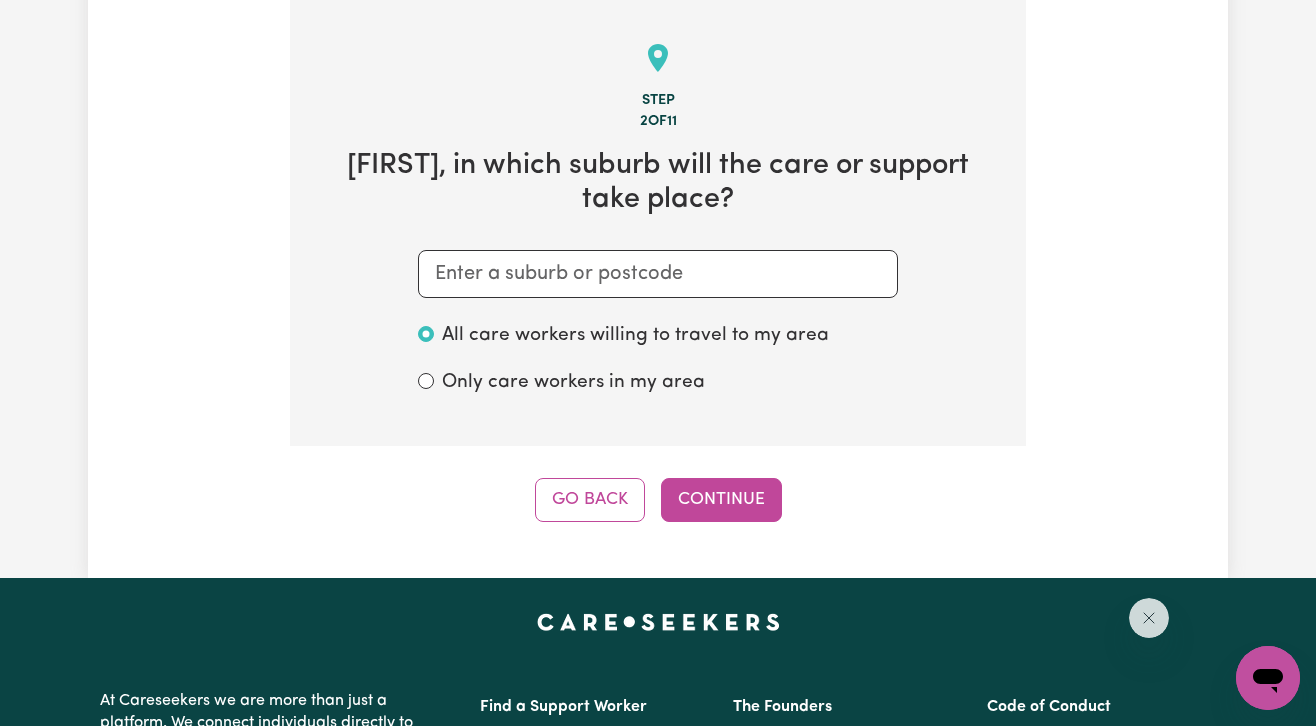 scroll, scrollTop: 519, scrollLeft: 0, axis: vertical 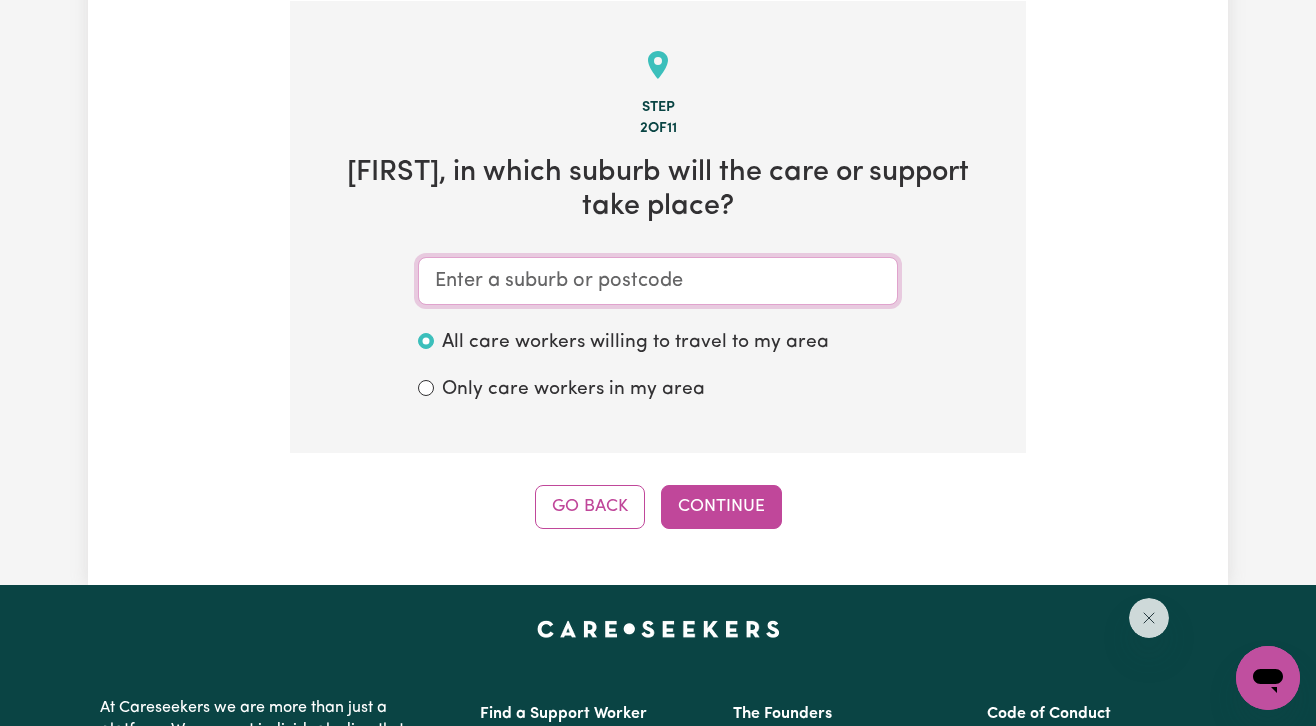 click at bounding box center [658, 281] 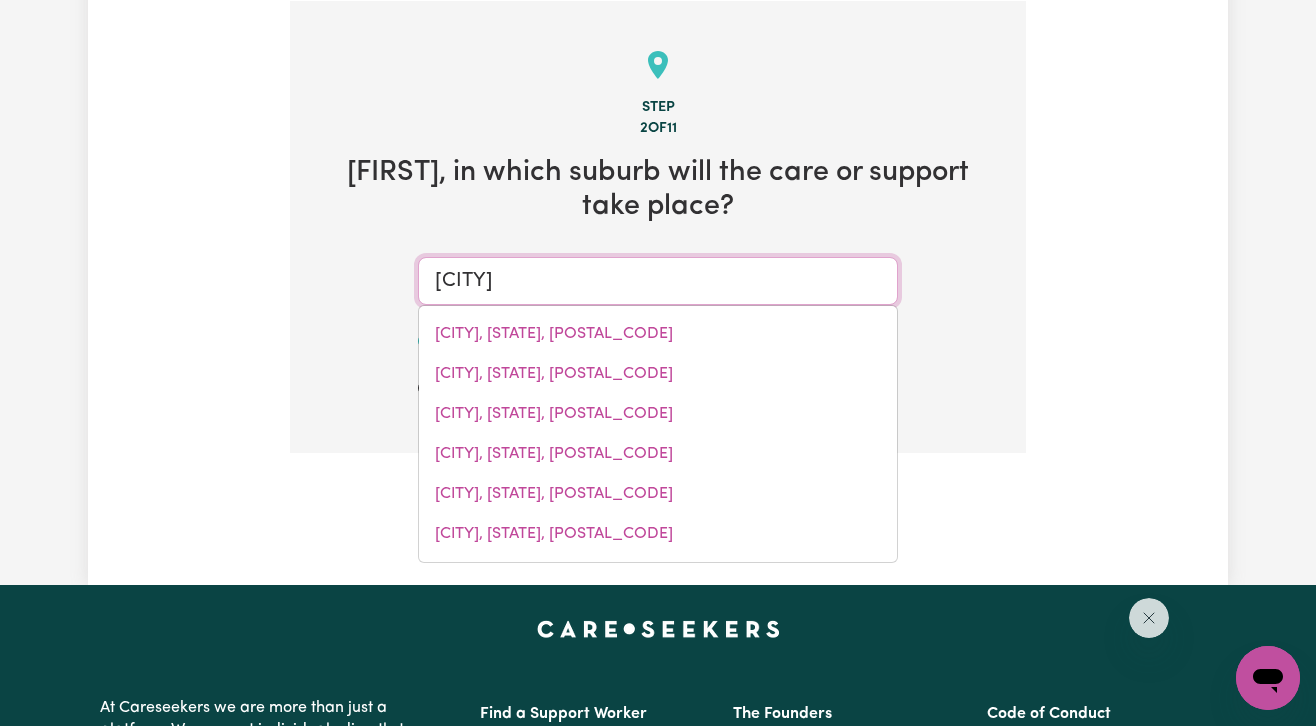 type on "[CITY]" 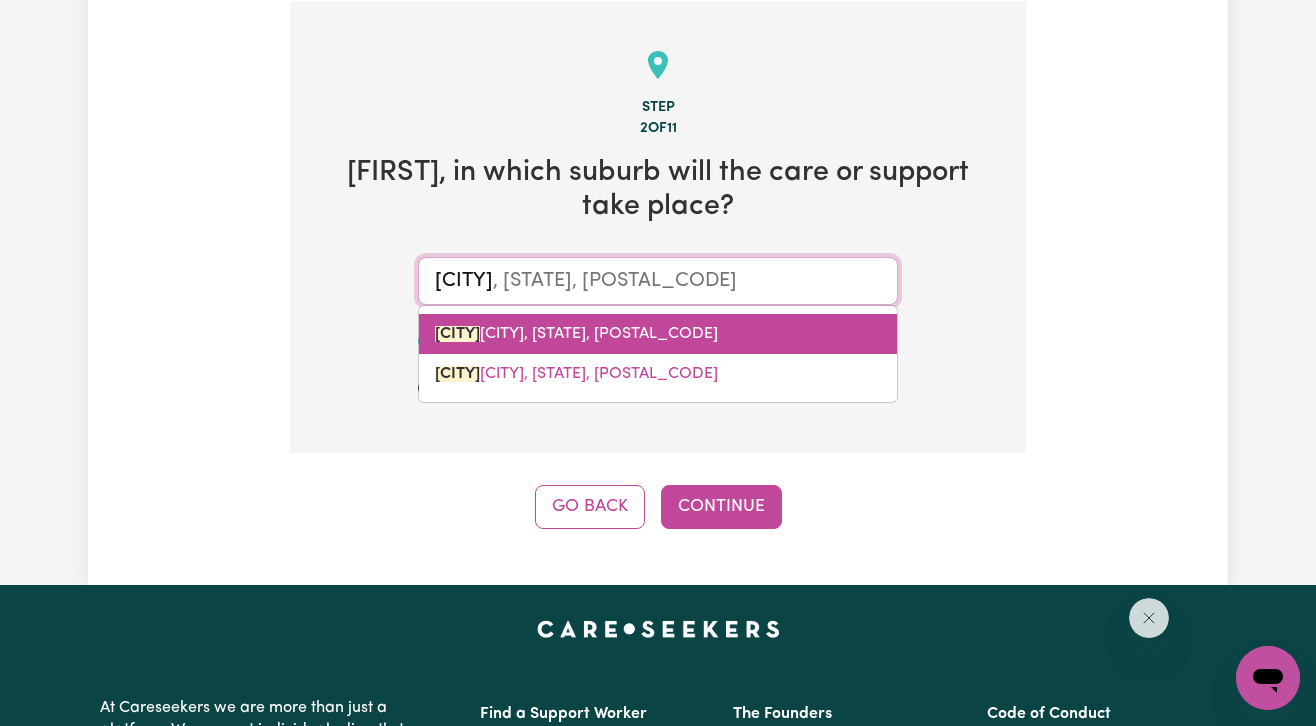 click on "[CITY] [STATE], [POSTAL_CODE]" at bounding box center [576, 334] 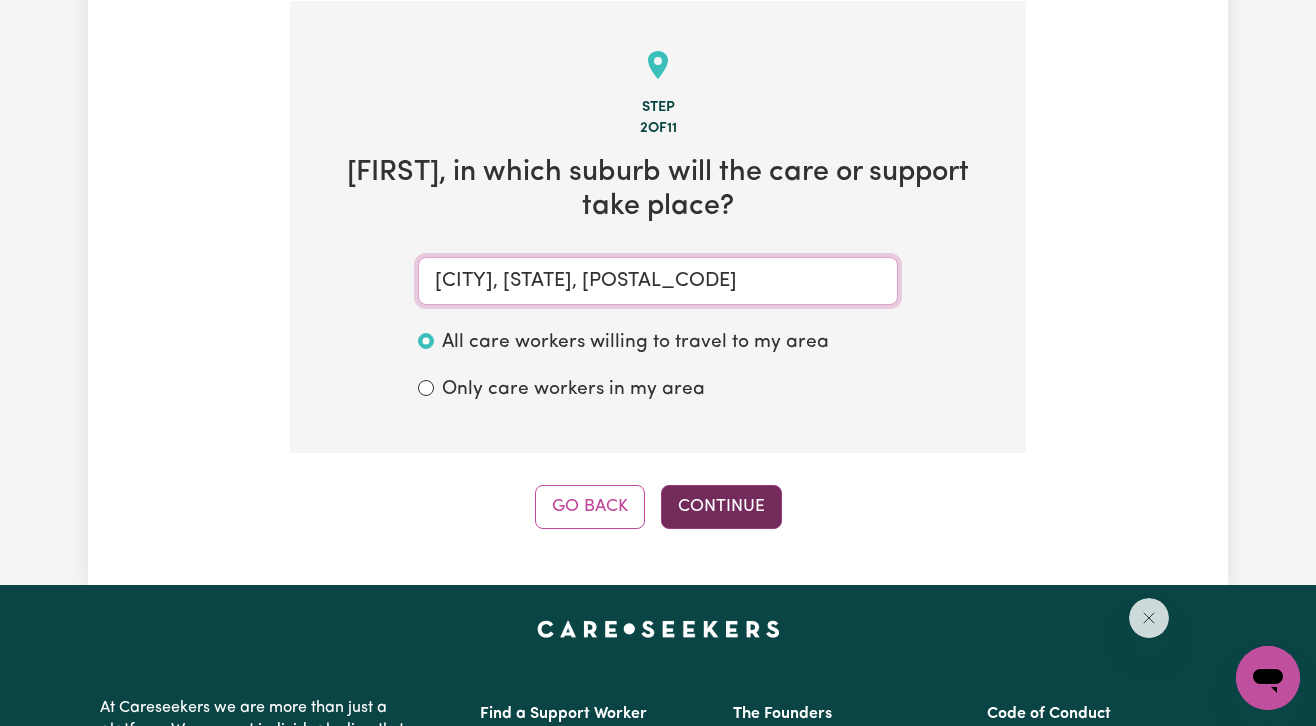 type on "[CITY], [STATE], [POSTAL_CODE]" 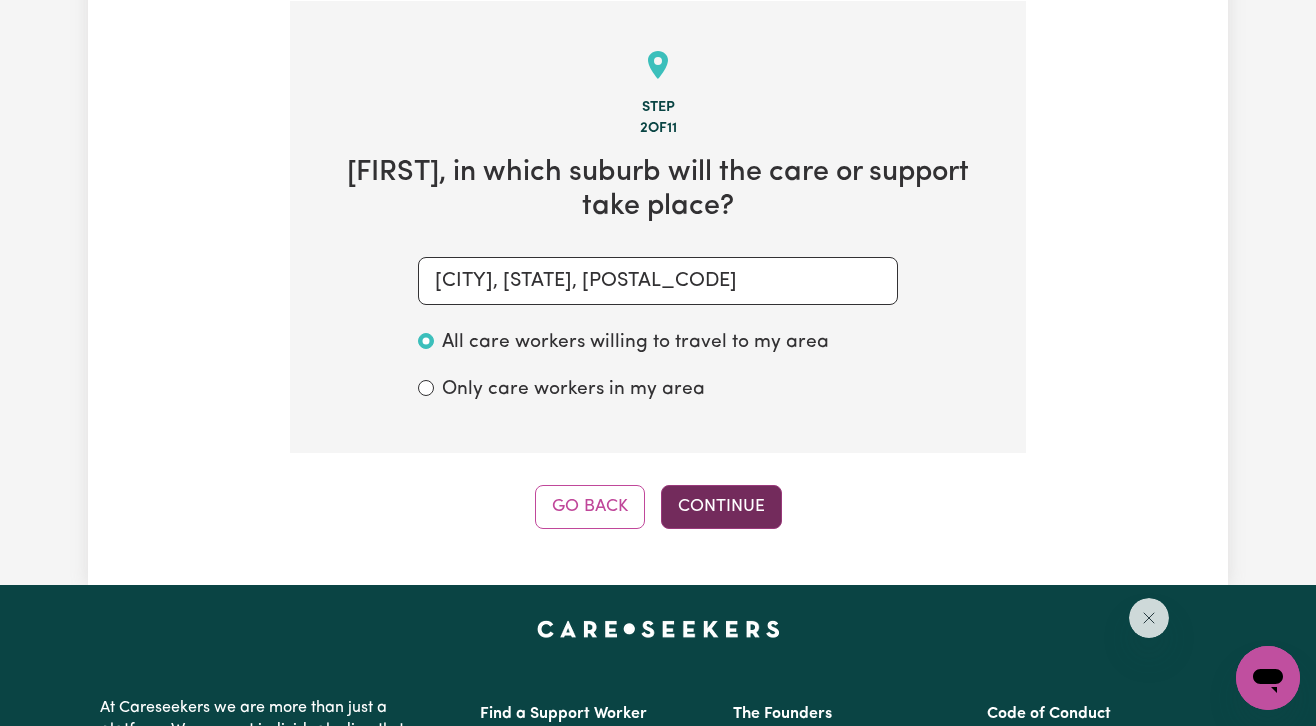 click on "Continue" at bounding box center (721, 507) 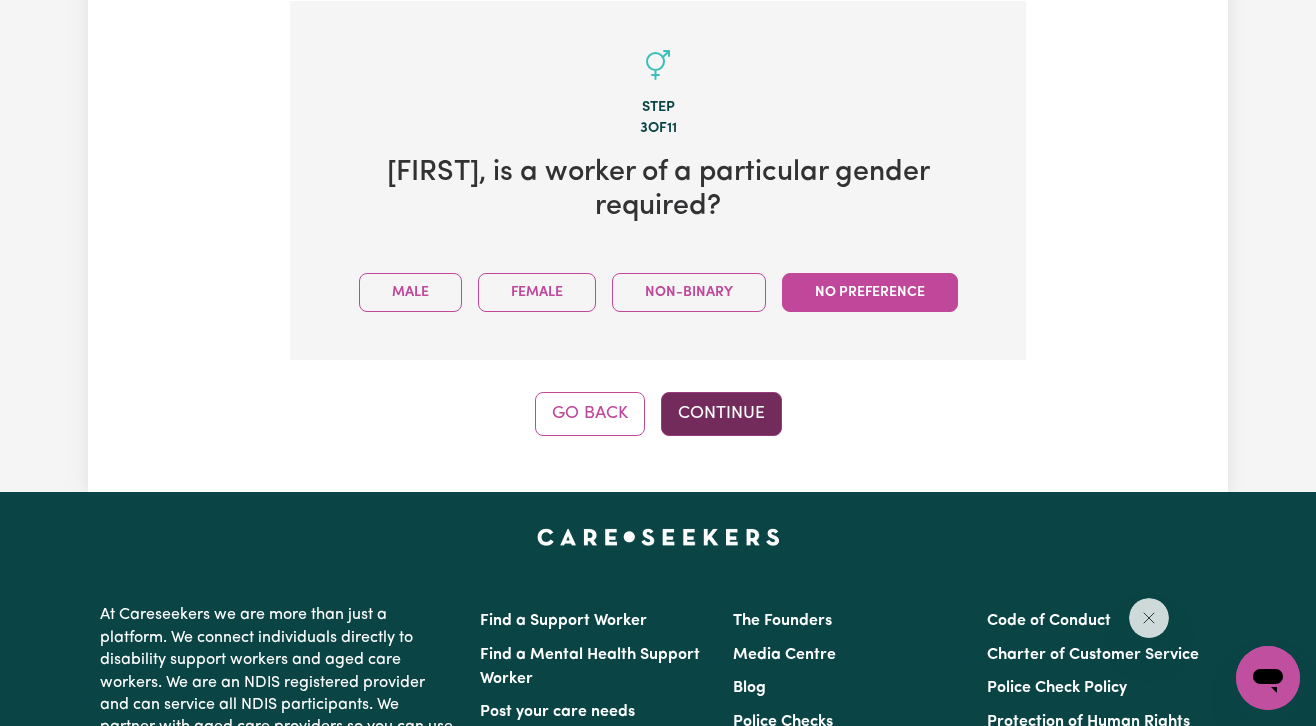 click on "Continue" at bounding box center [721, 414] 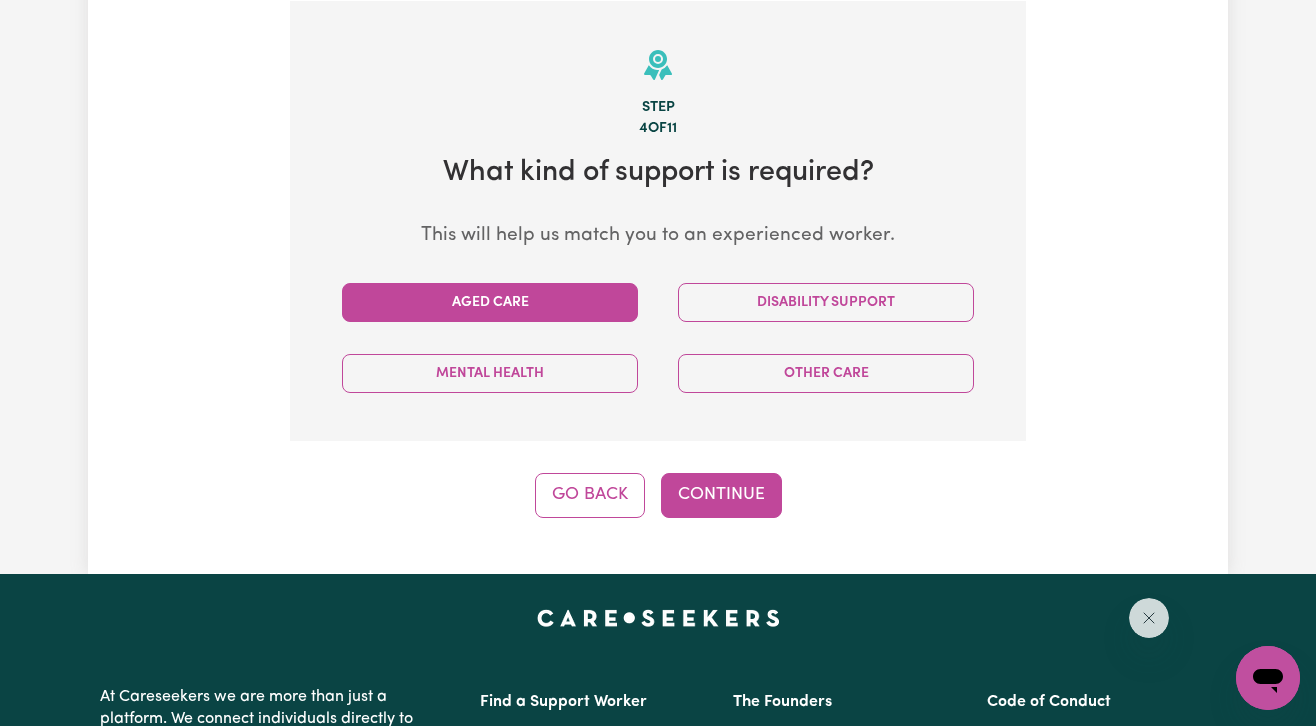click on "Aged Care" at bounding box center [490, 302] 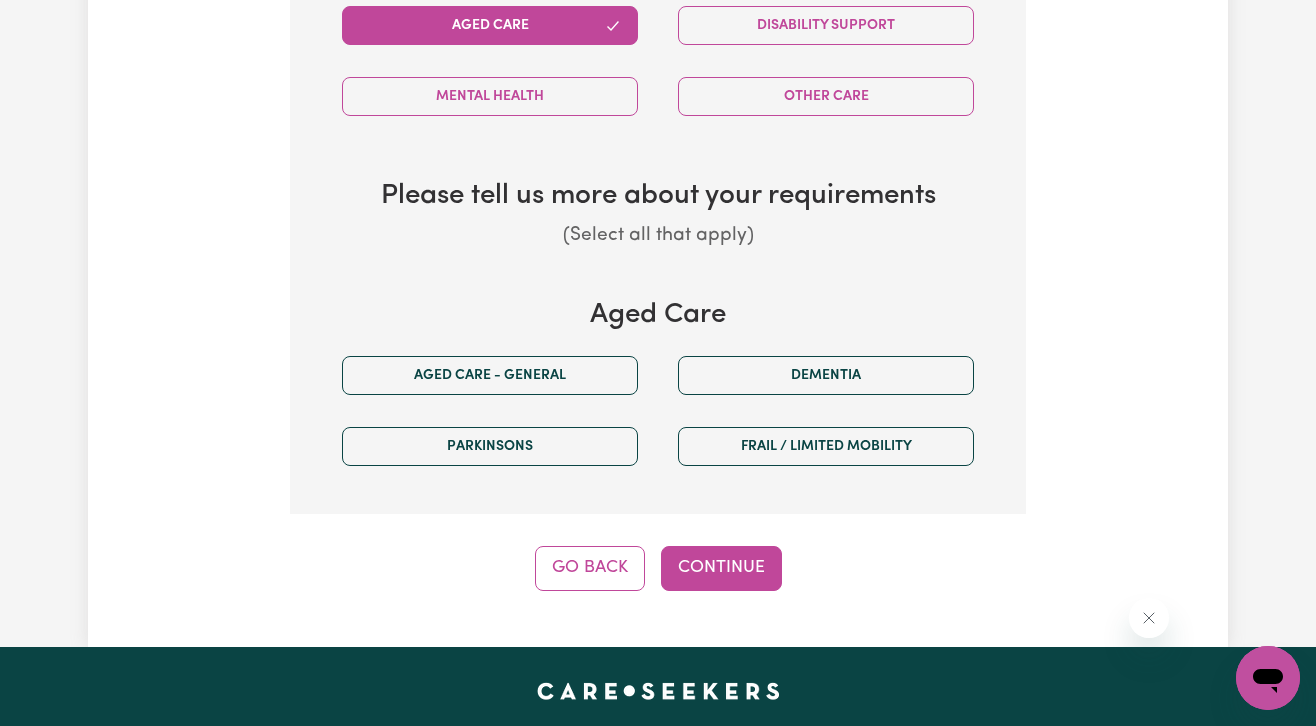 scroll, scrollTop: 734, scrollLeft: 0, axis: vertical 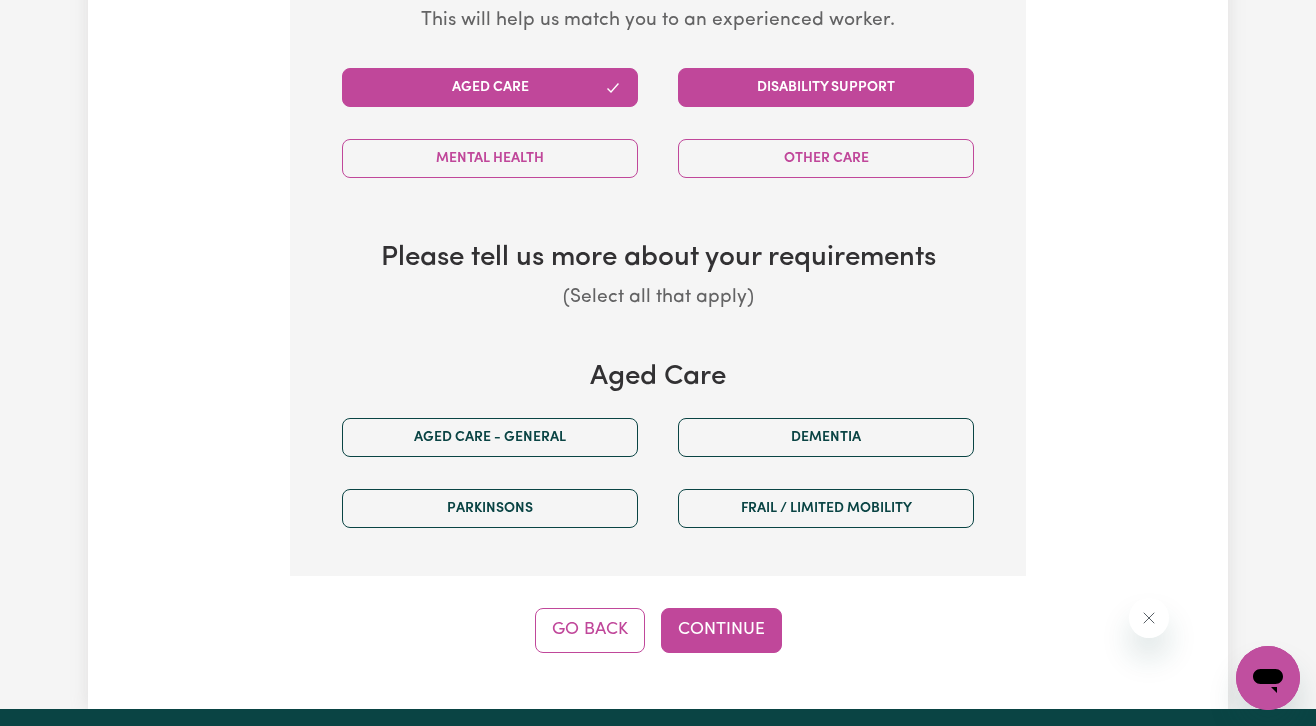 click on "Disability Support" at bounding box center (826, 87) 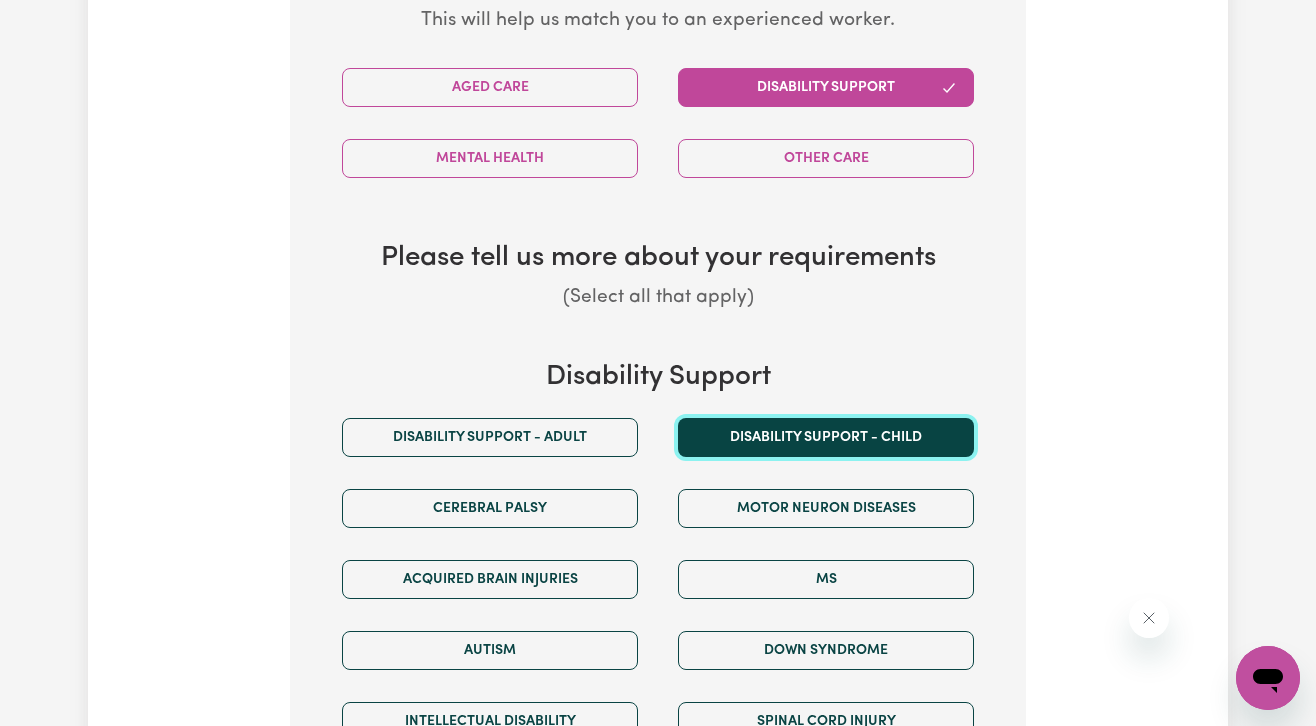 click on "Disability support - Child" at bounding box center [826, 437] 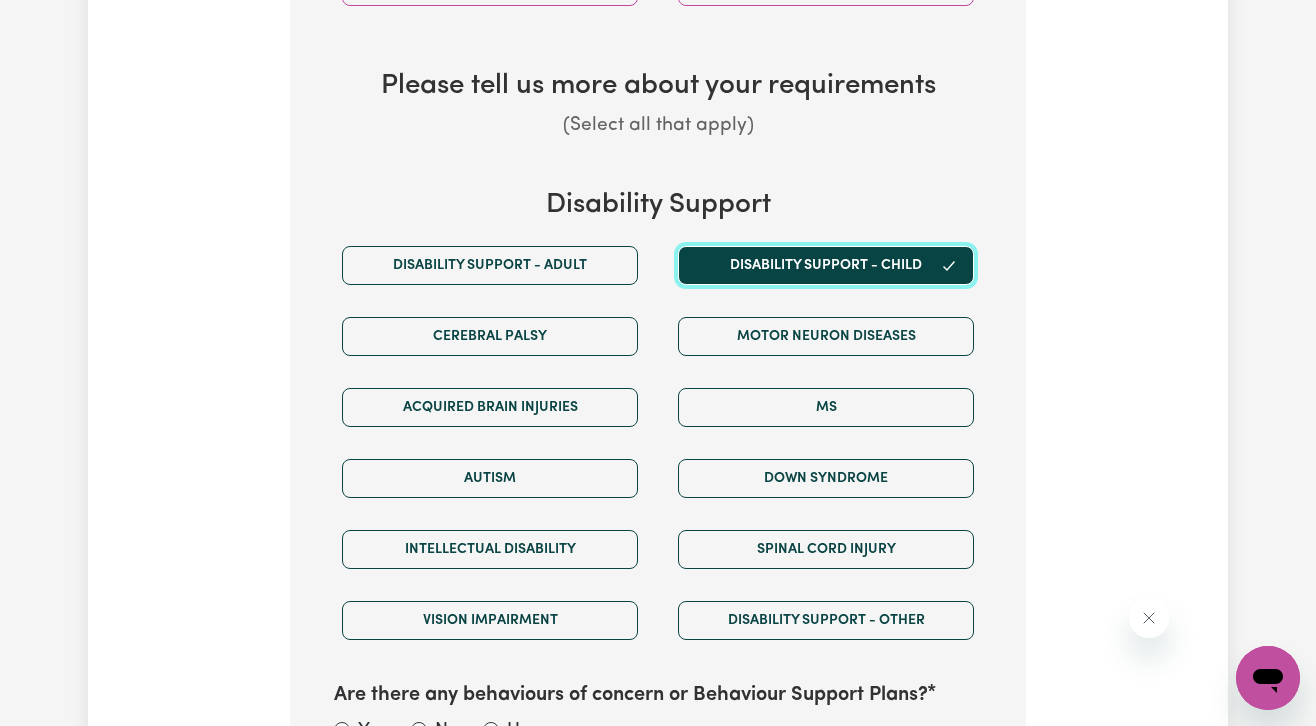 scroll, scrollTop: 929, scrollLeft: 0, axis: vertical 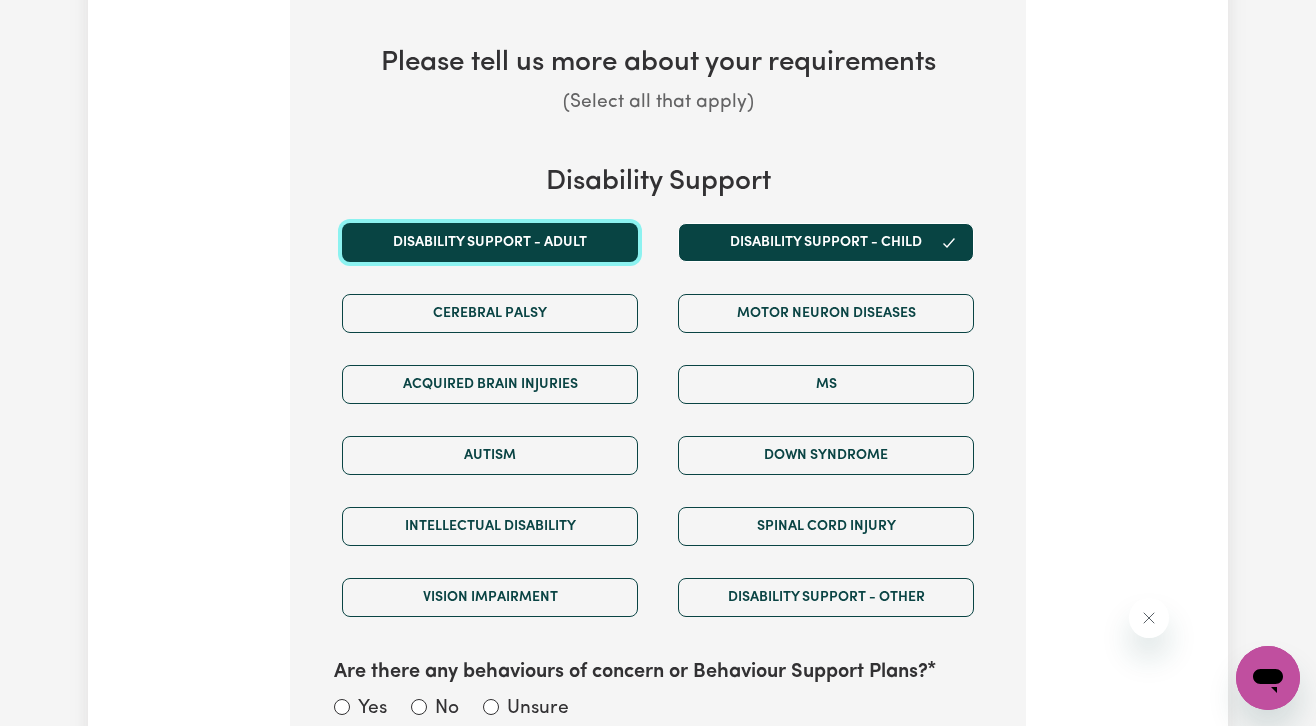 click on "Disability support - Adult" at bounding box center (490, 242) 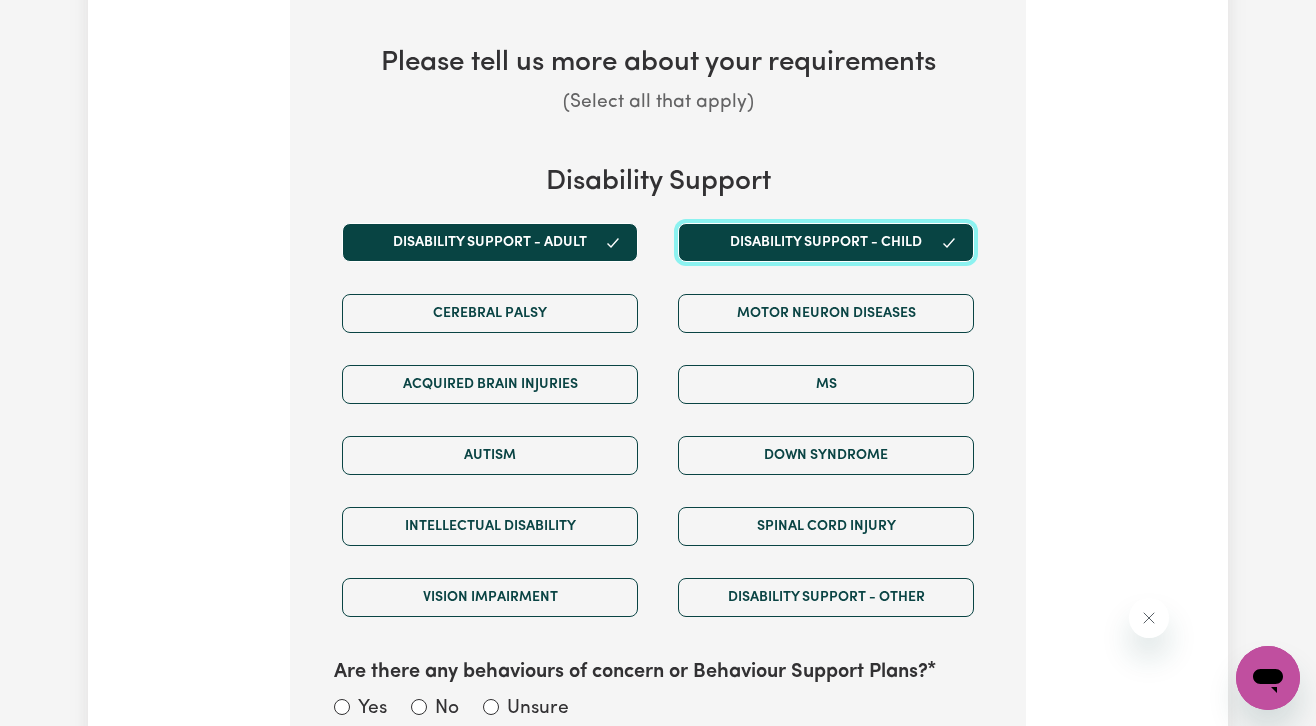 click on "Disability support - Child" at bounding box center [826, 242] 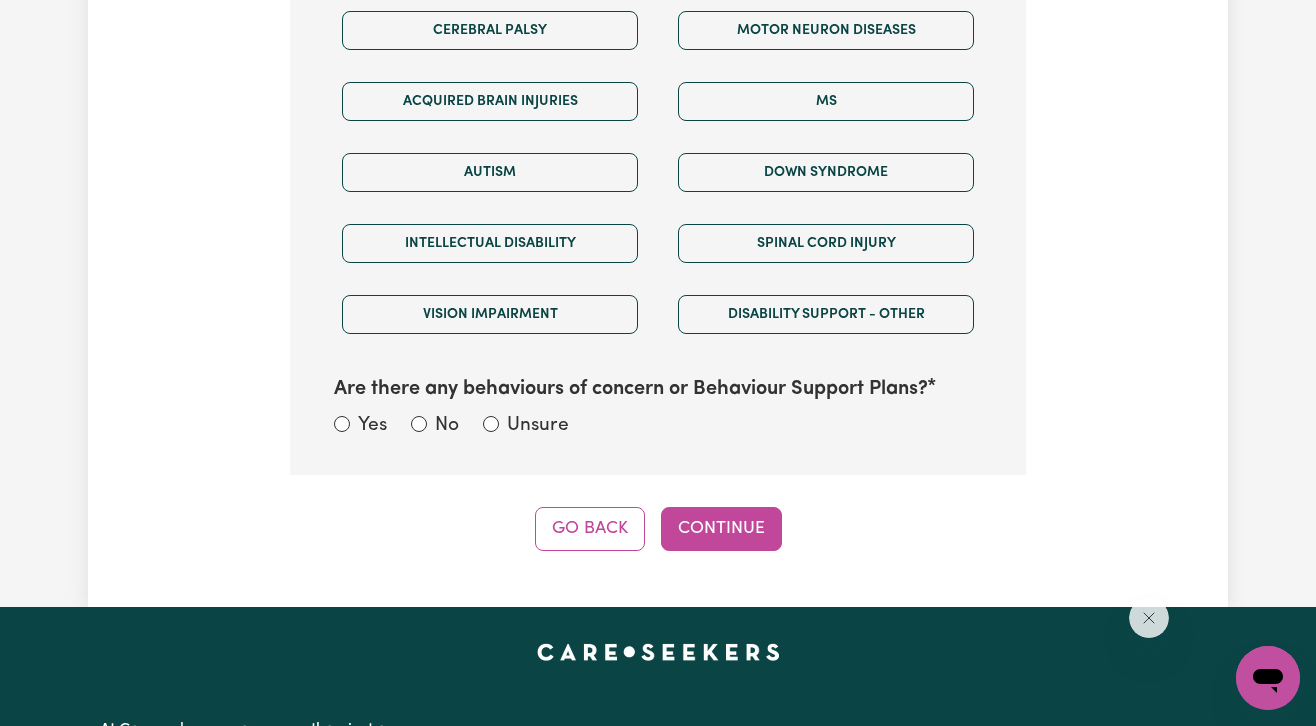 scroll, scrollTop: 1104, scrollLeft: 0, axis: vertical 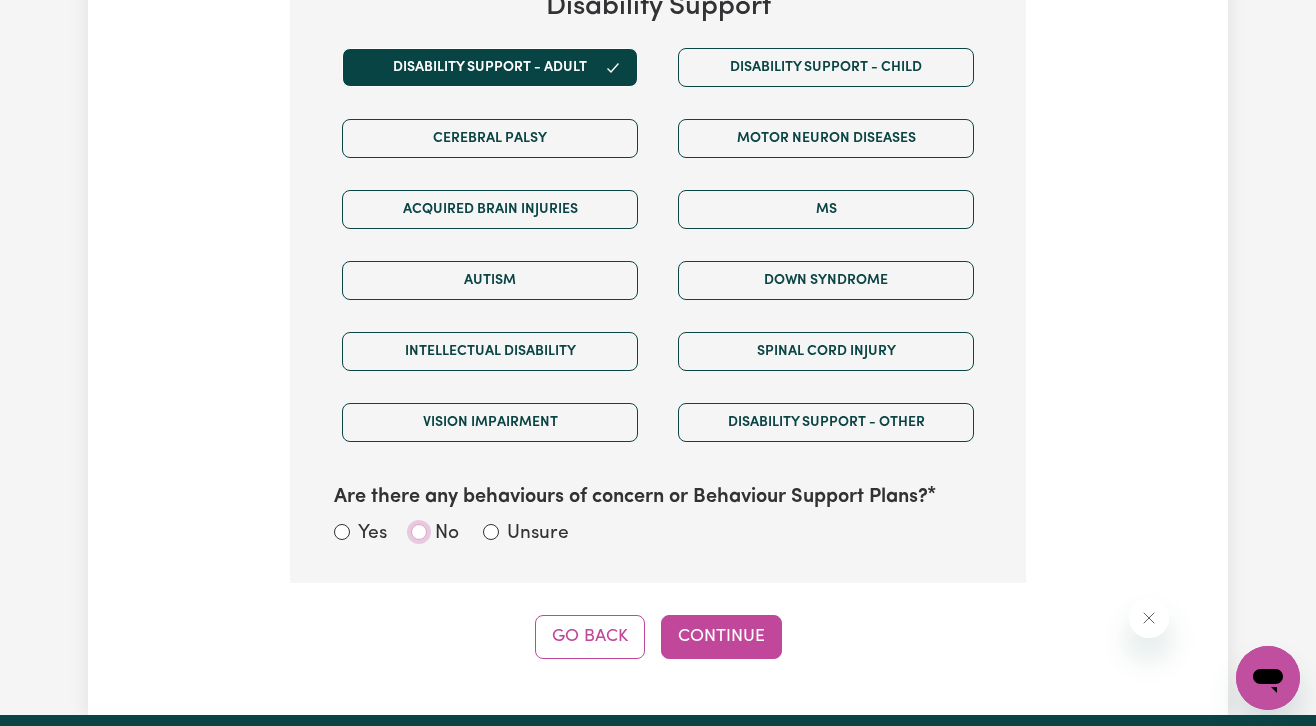 click on "No" at bounding box center [419, 532] 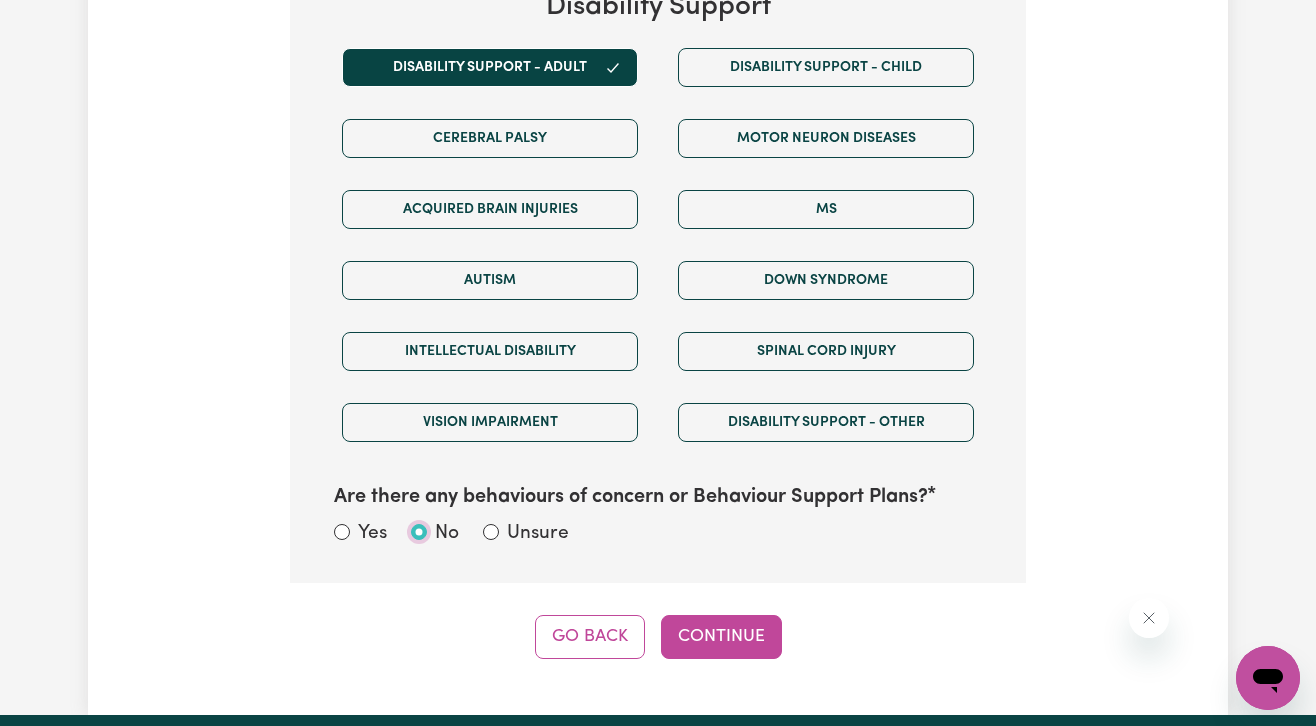 radio on "true" 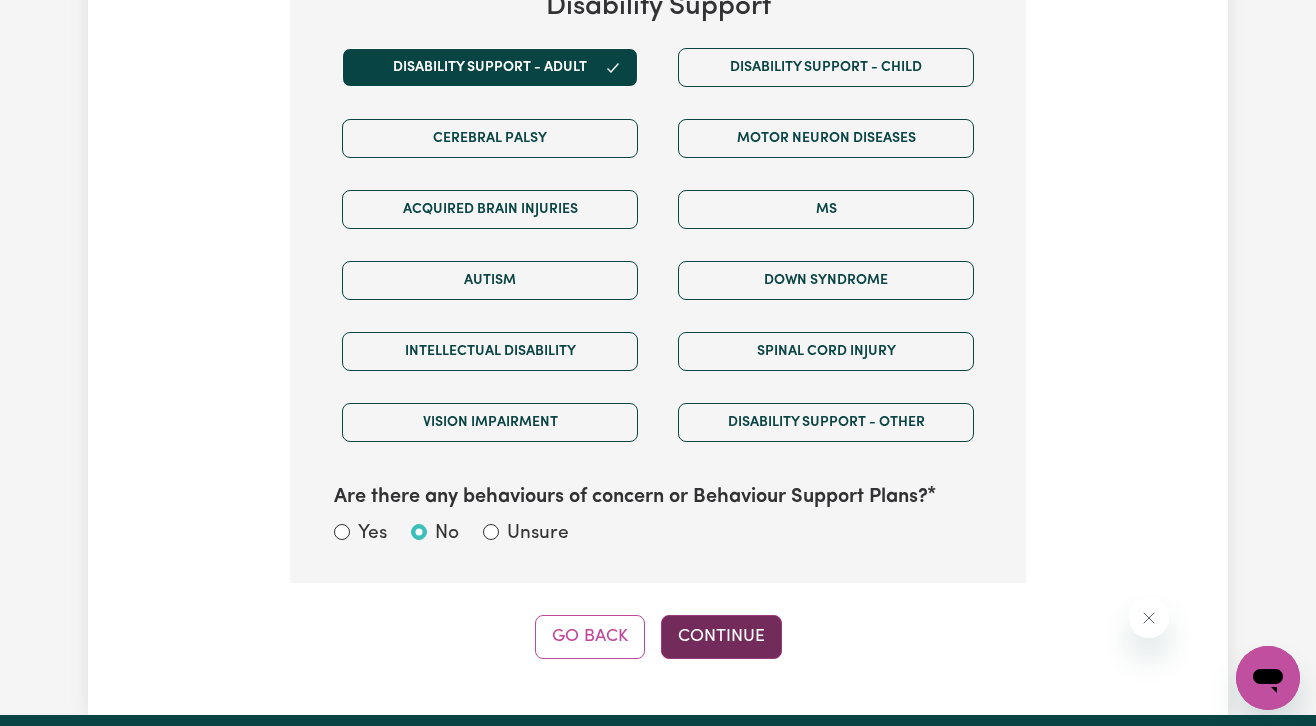 click on "Continue" at bounding box center (721, 637) 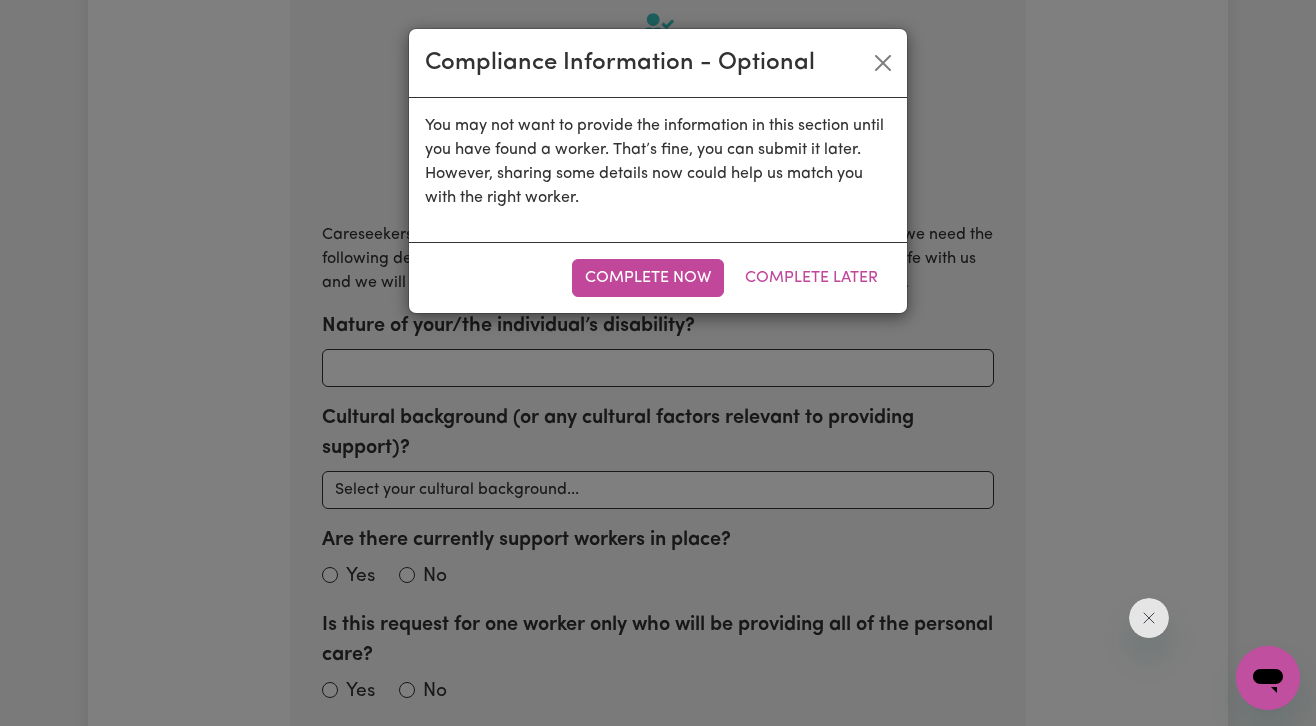 scroll, scrollTop: 519, scrollLeft: 0, axis: vertical 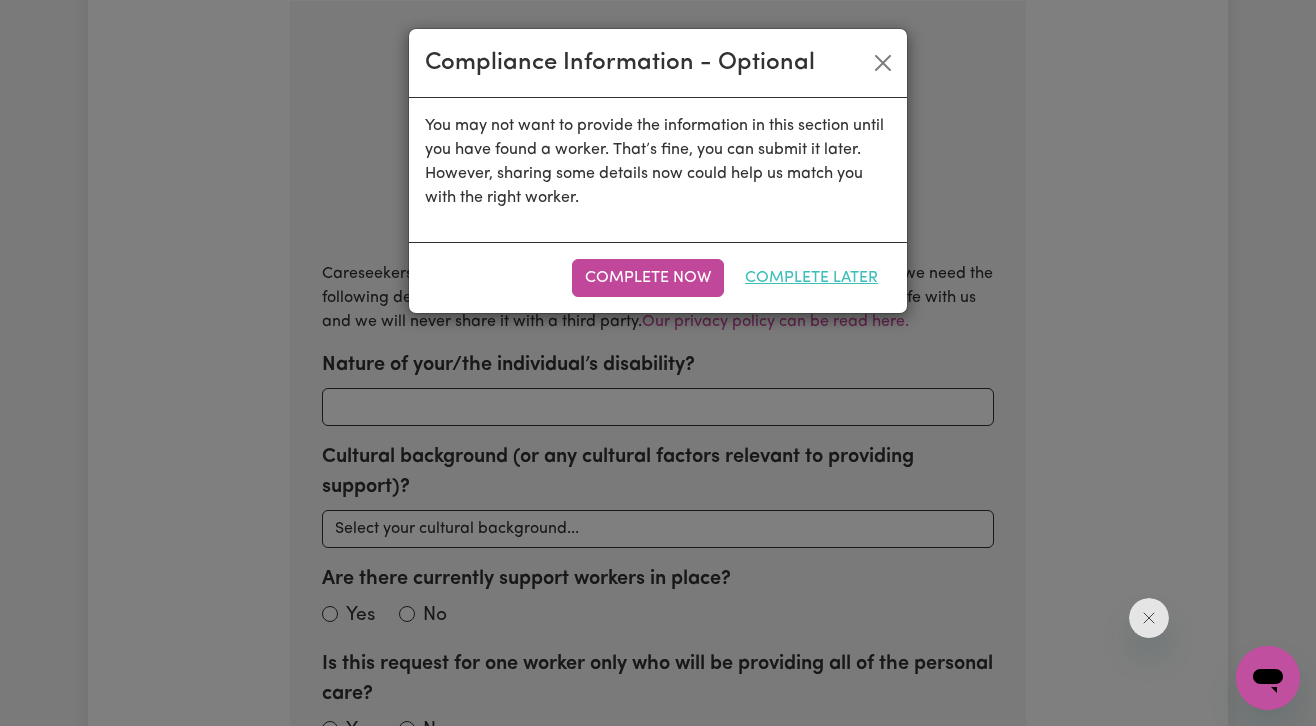 click on "Complete Later" at bounding box center [811, 278] 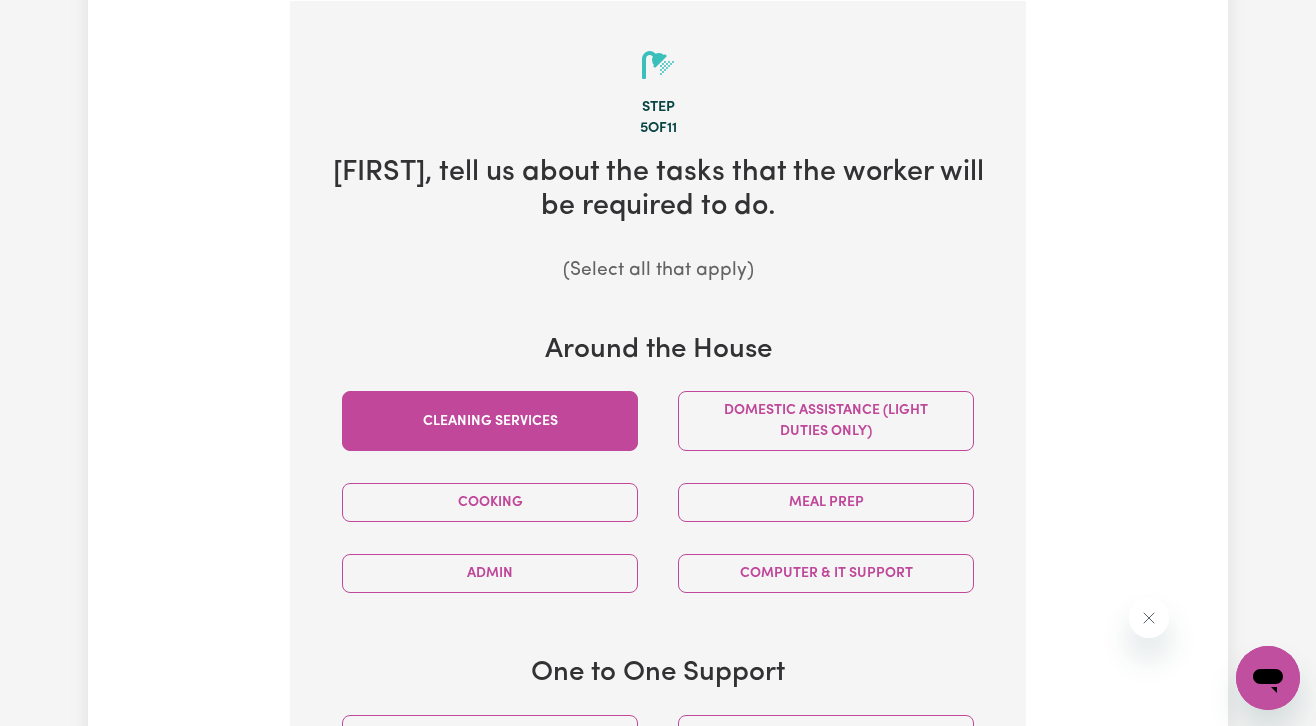 click on "Cleaning services" at bounding box center (490, 421) 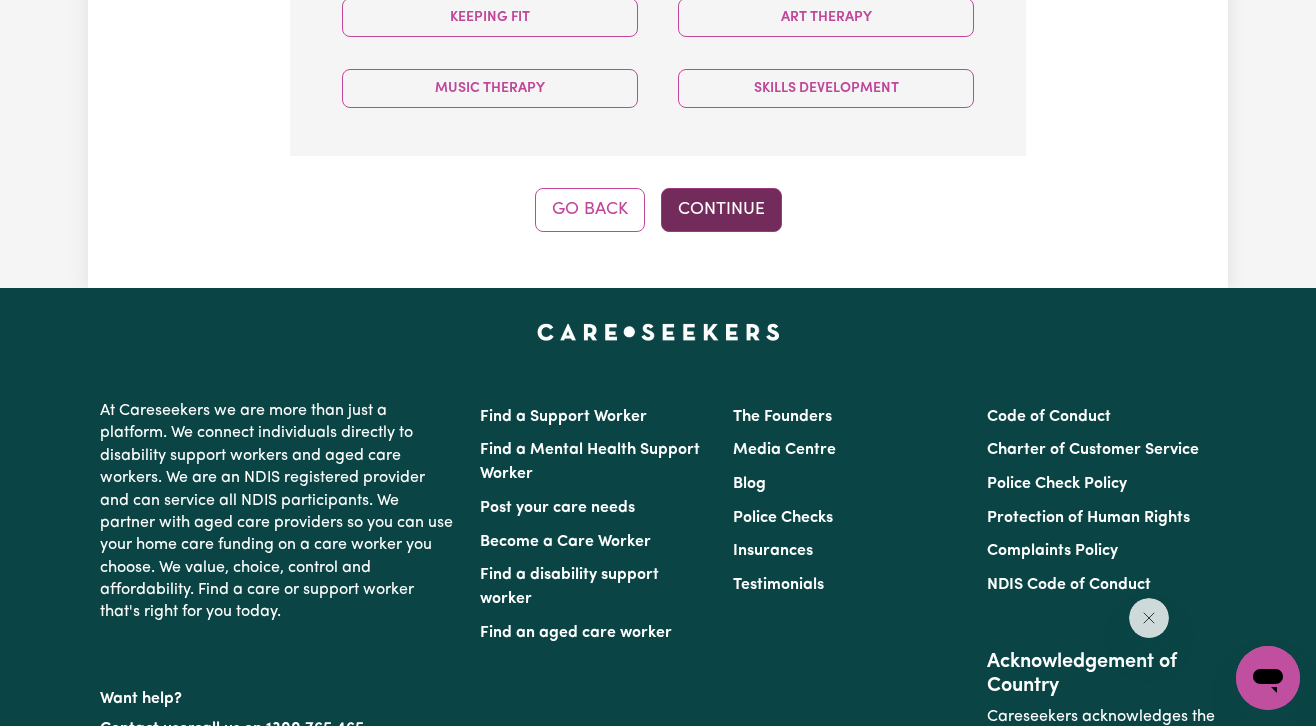 click on "Continue" at bounding box center (721, 210) 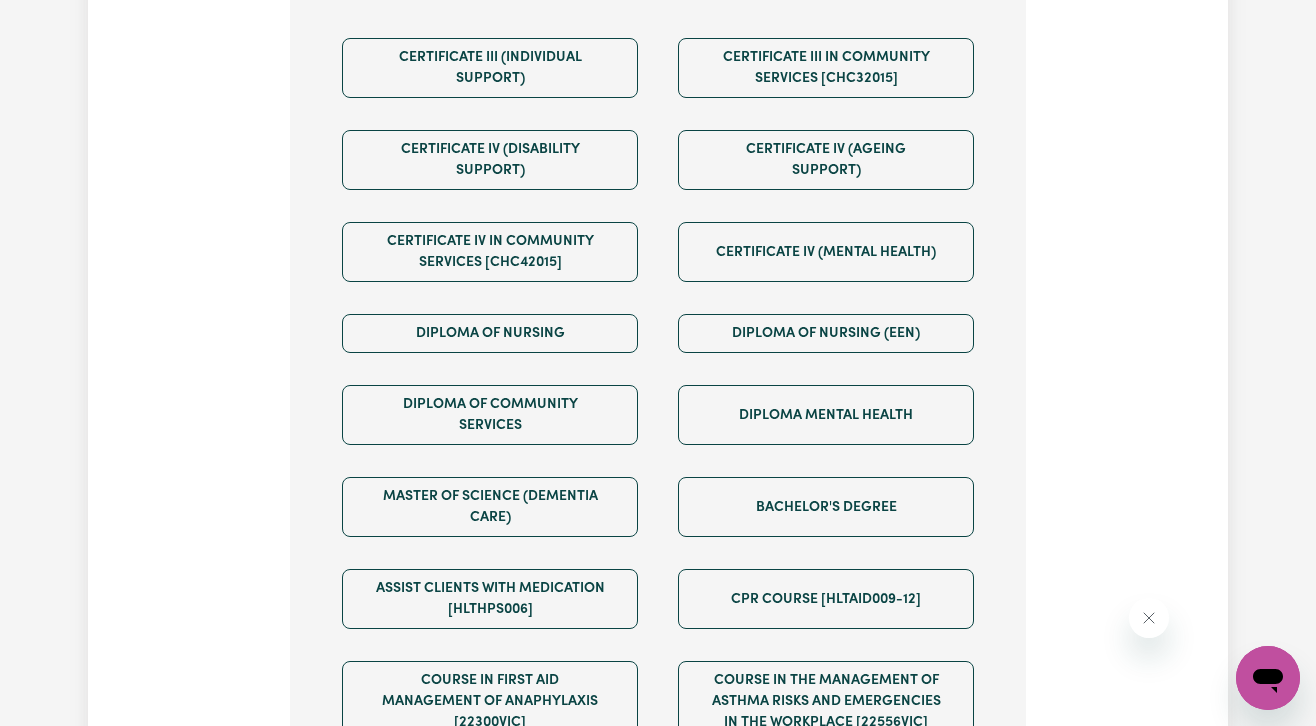 scroll, scrollTop: 519, scrollLeft: 0, axis: vertical 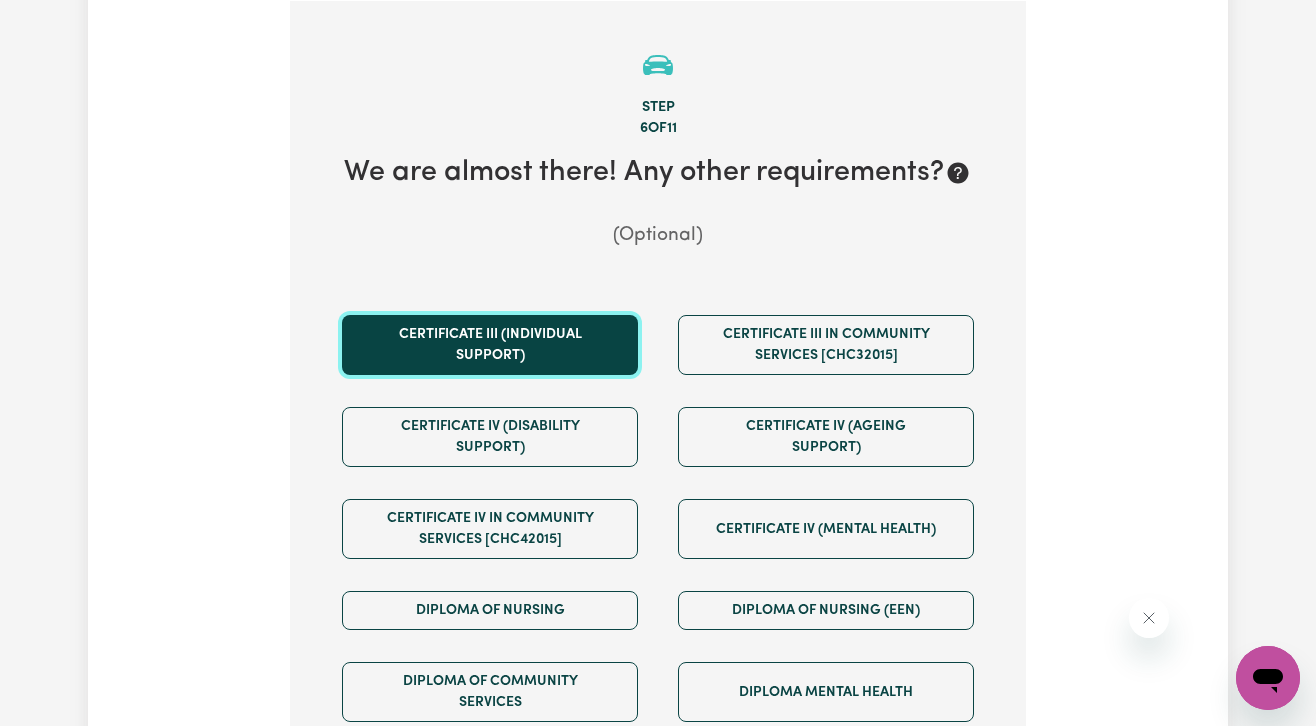 click on "Certificate III (Individual Support)" at bounding box center (490, 345) 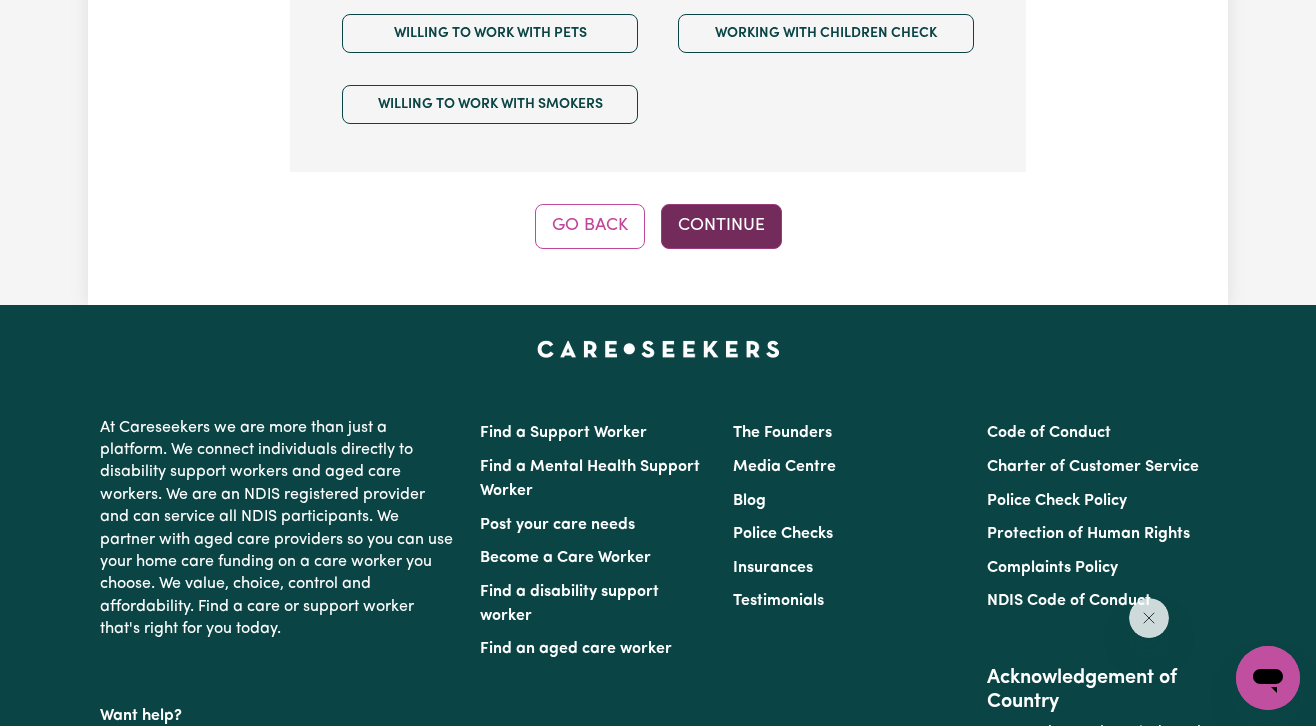 click on "Continue" at bounding box center [721, 226] 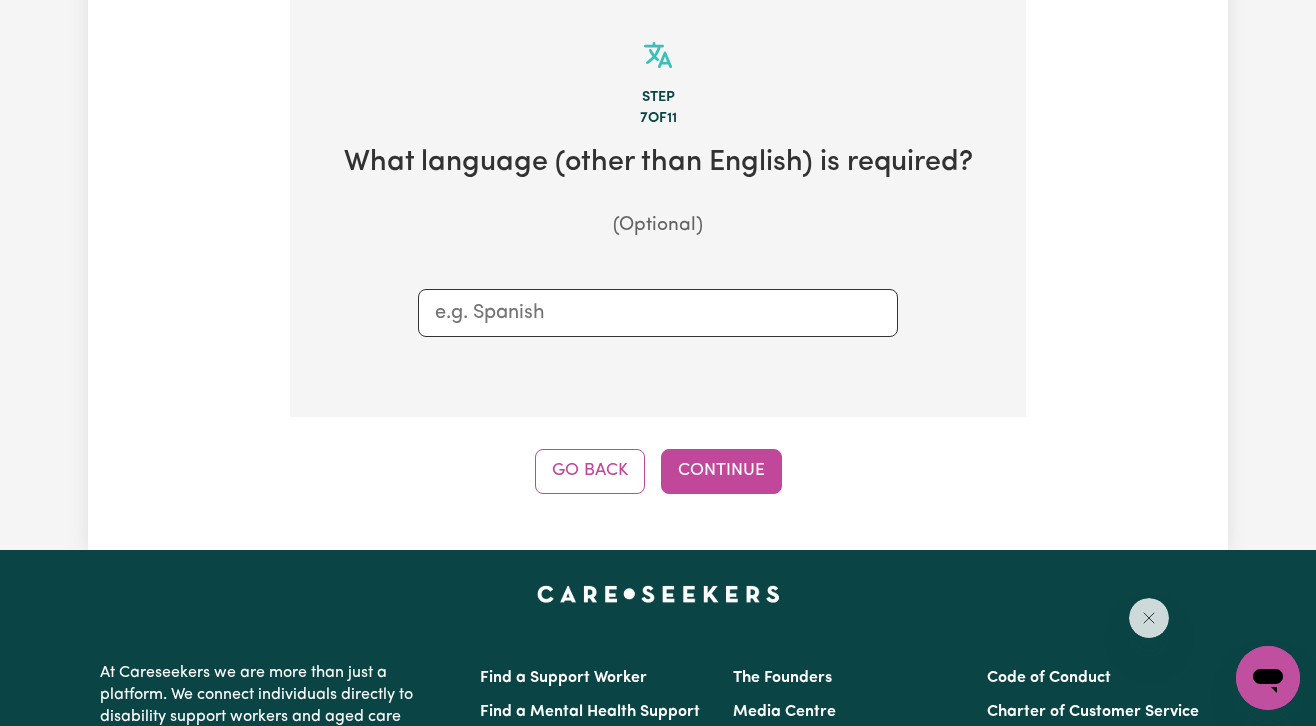 scroll, scrollTop: 519, scrollLeft: 0, axis: vertical 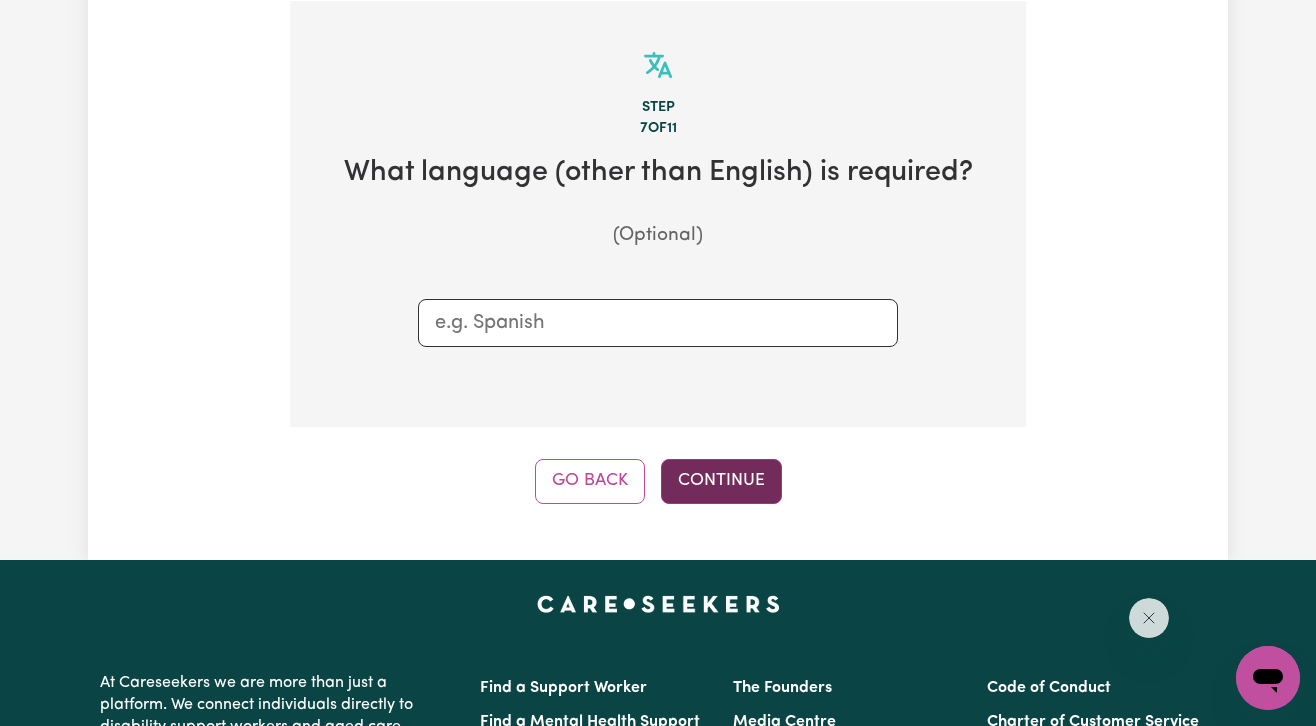click on "Continue" at bounding box center [721, 481] 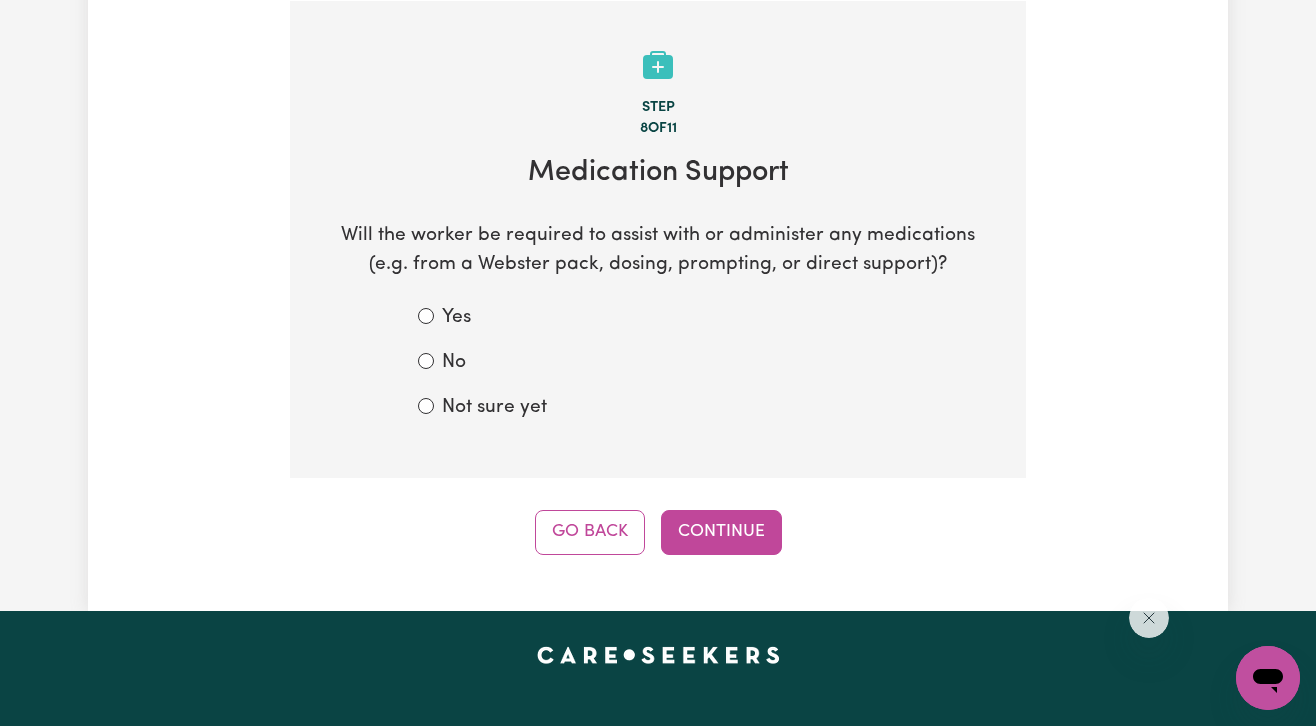 click on "Not sure yet" at bounding box center [494, 408] 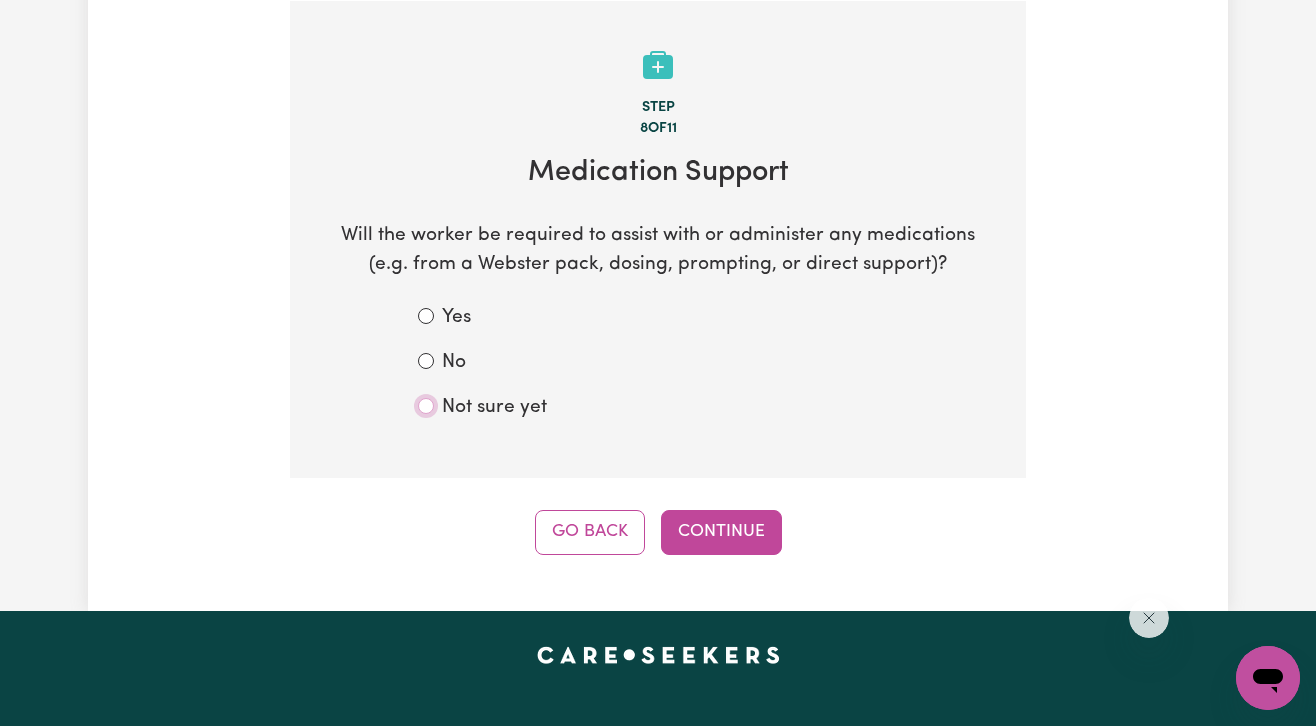 click on "Not sure yet" at bounding box center [426, 406] 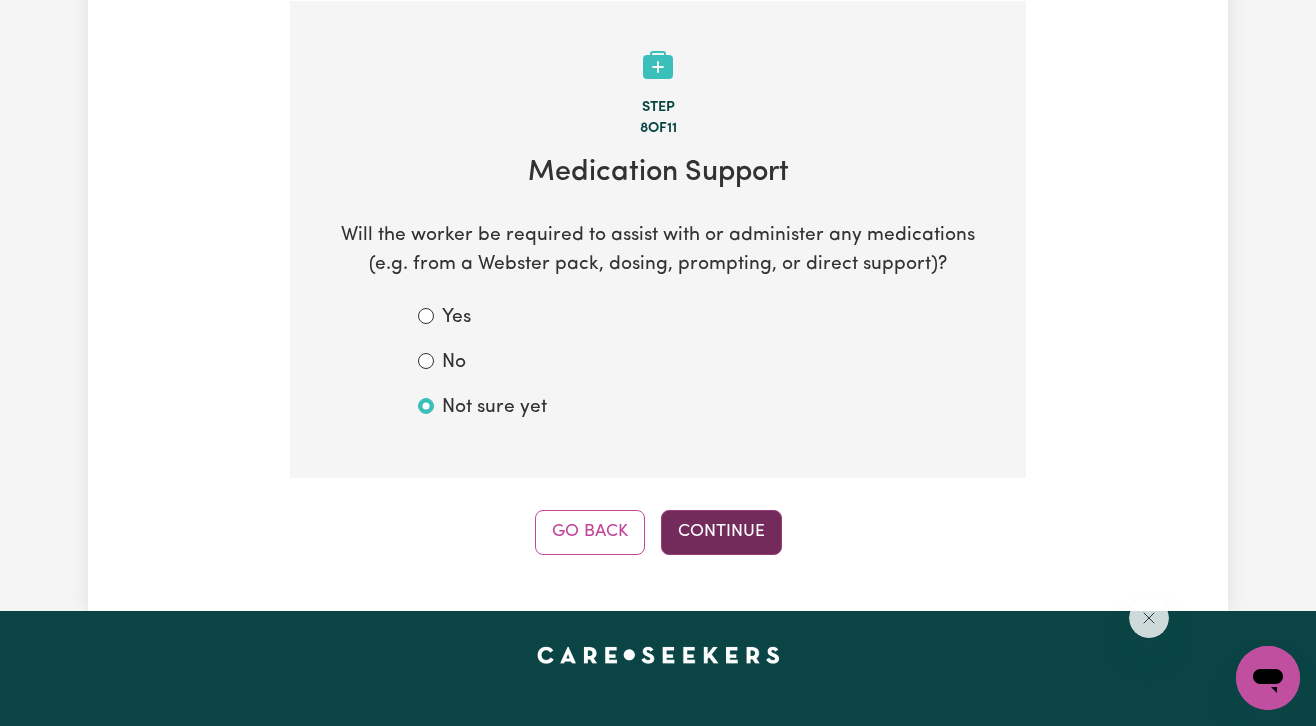 click on "Continue" at bounding box center [721, 532] 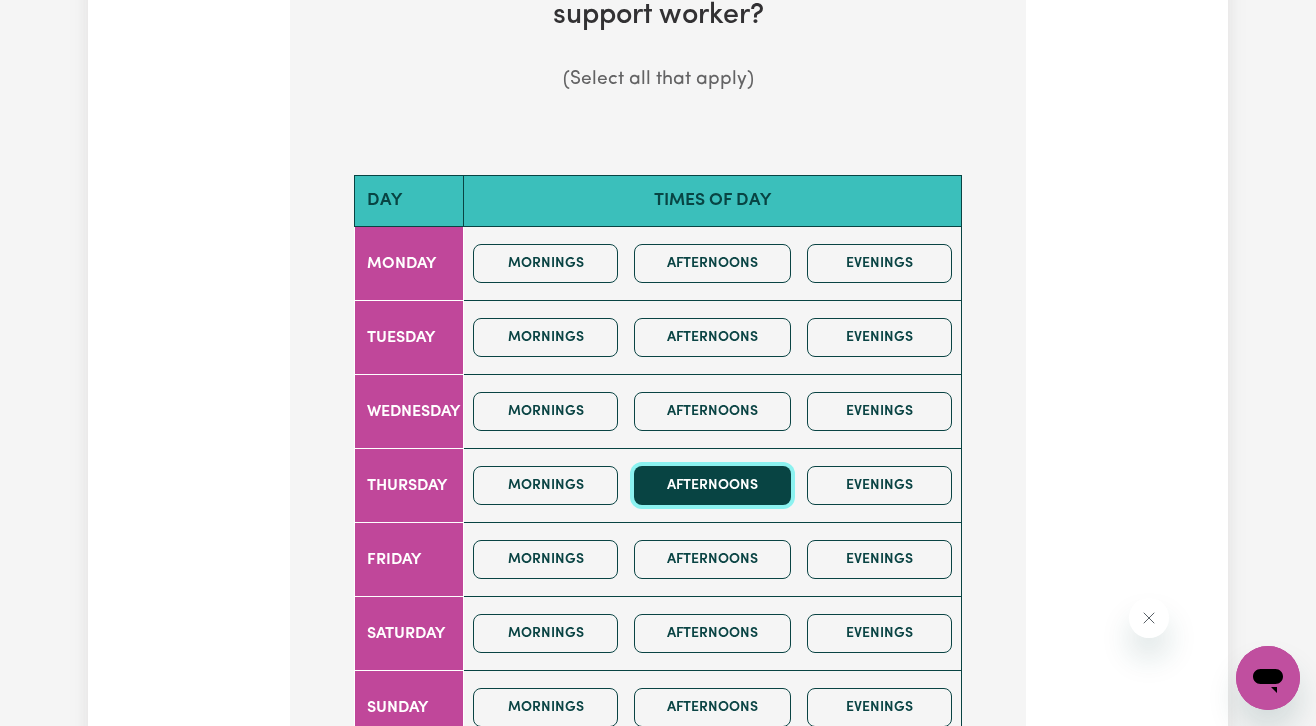 click on "Afternoons" at bounding box center (712, 485) 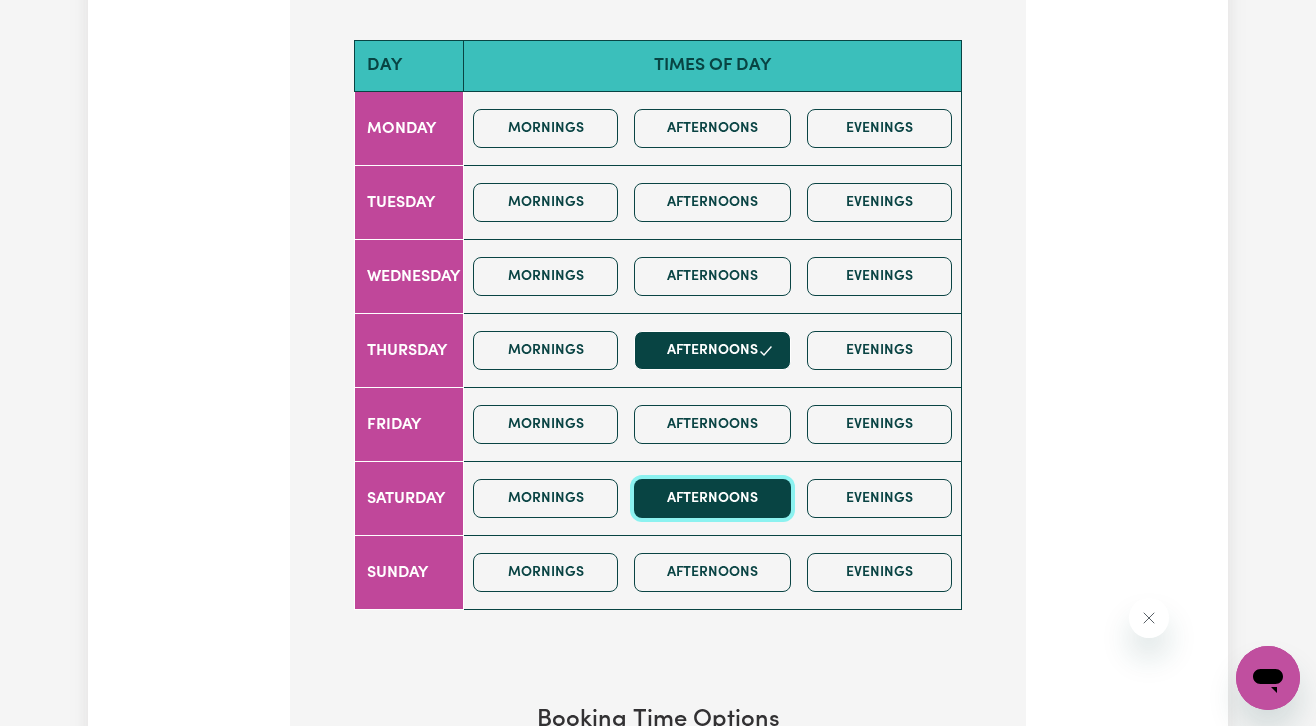 click on "Afternoons" at bounding box center (712, 498) 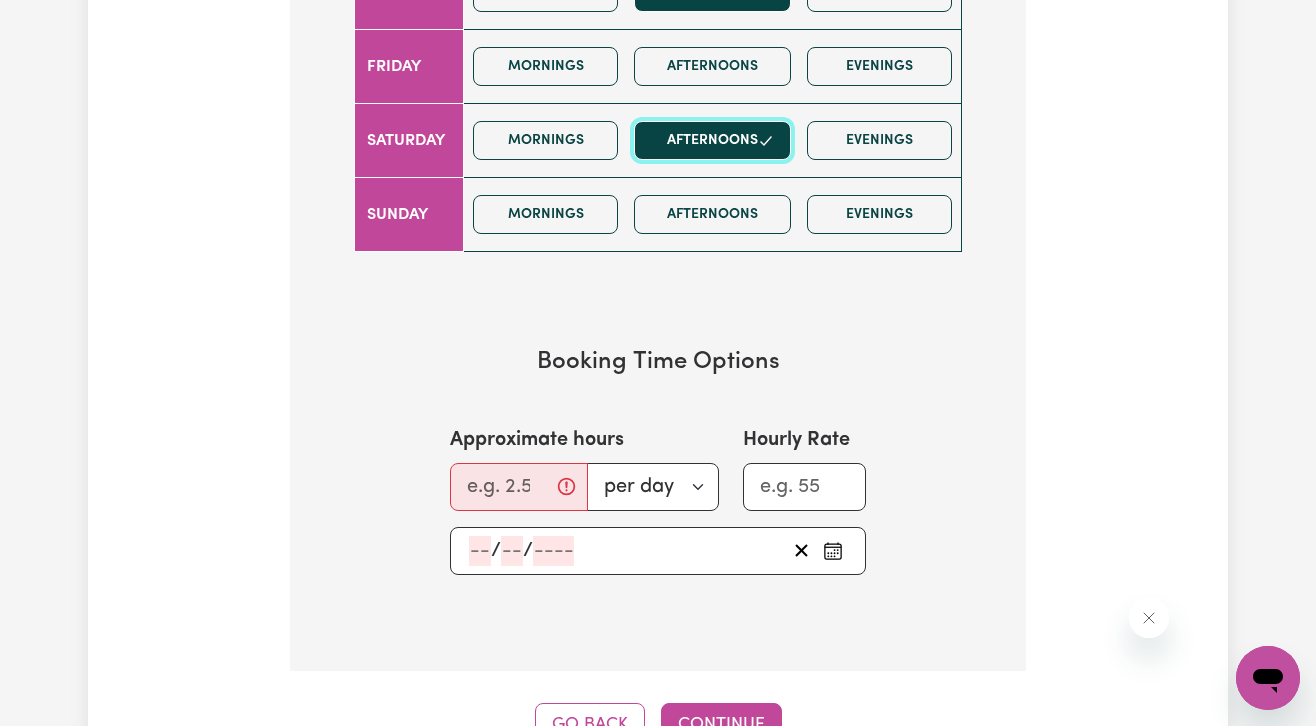 scroll, scrollTop: 1253, scrollLeft: 0, axis: vertical 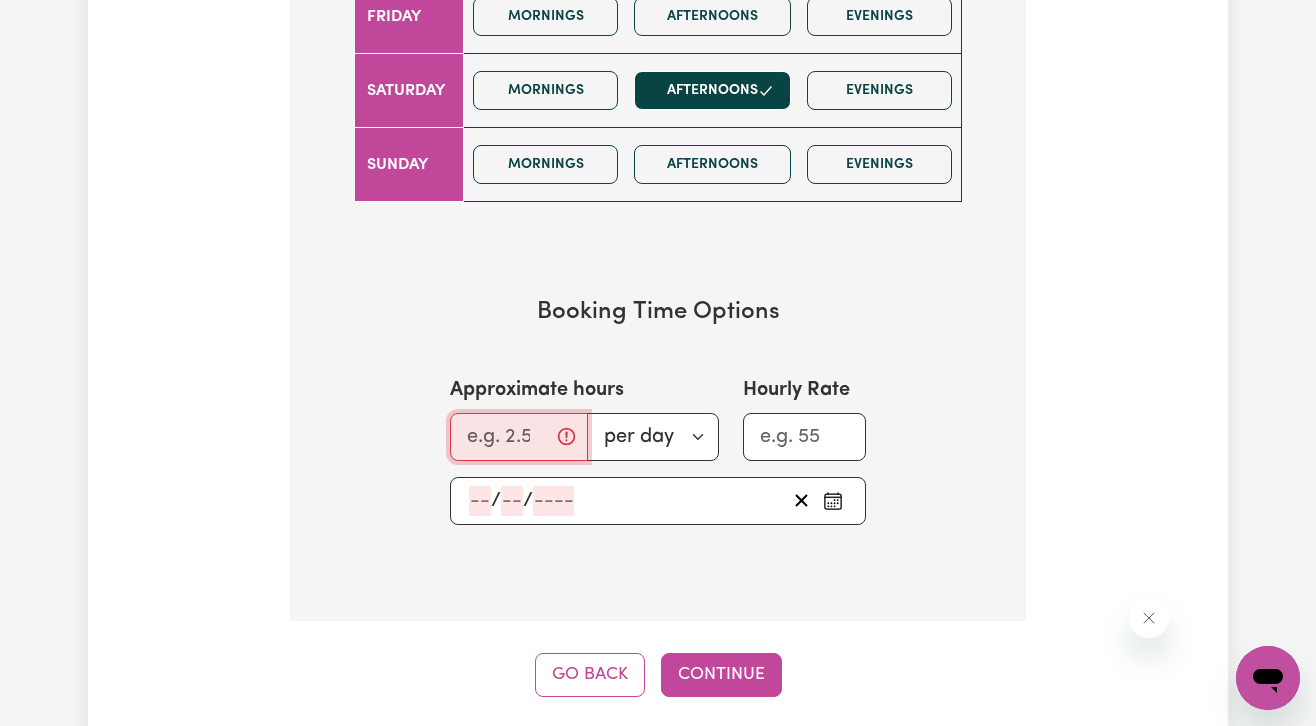 click on "Approximate hours" at bounding box center [519, 437] 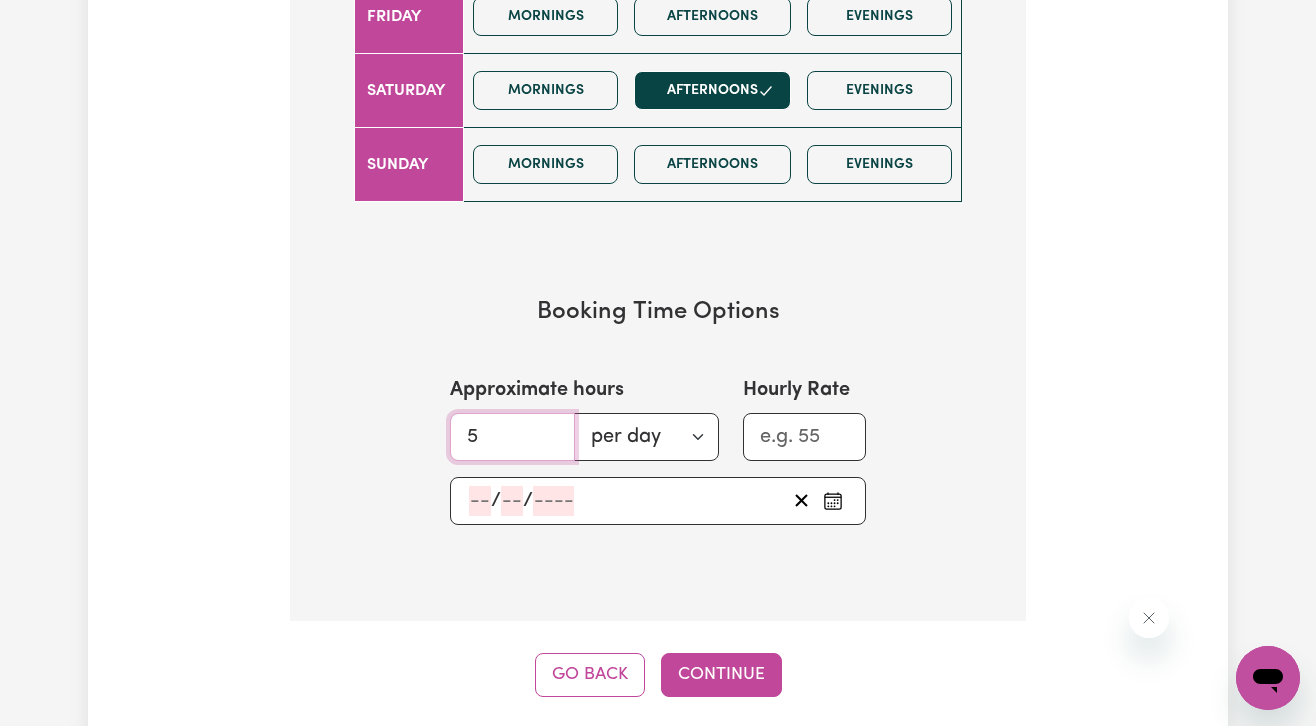 type on "5" 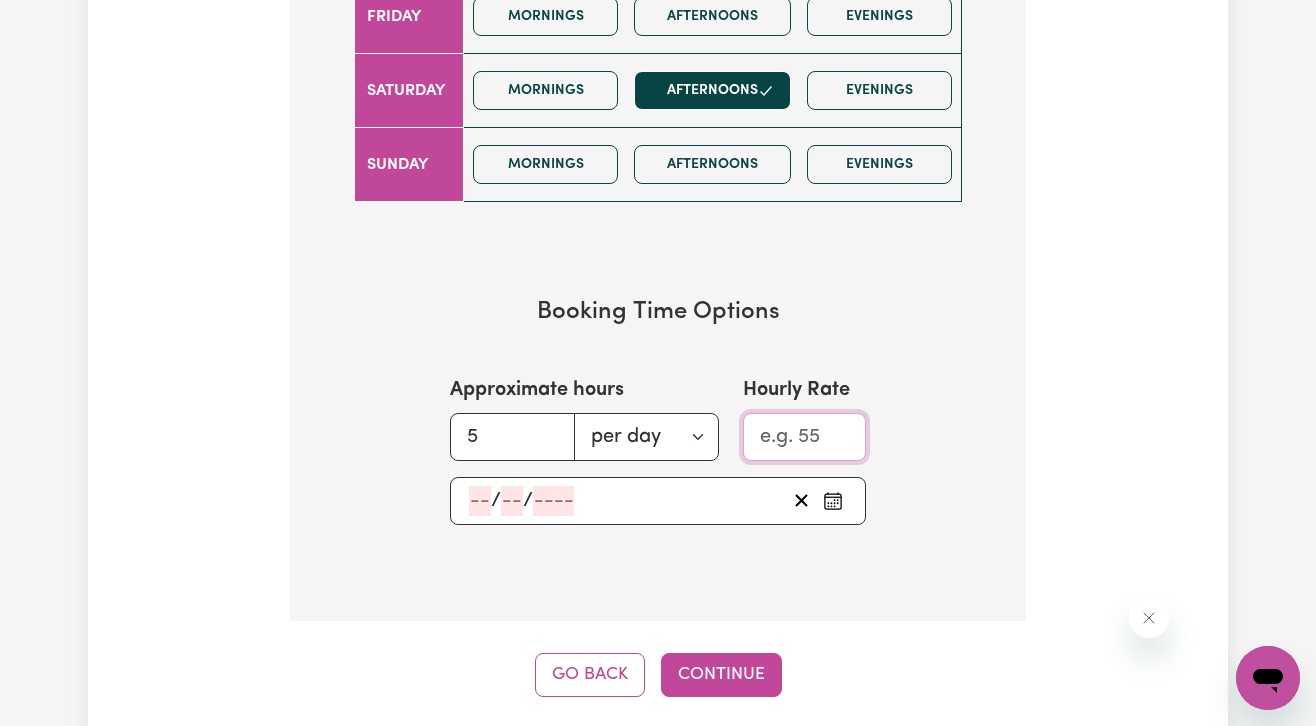 click on "Hourly Rate" at bounding box center (804, 437) 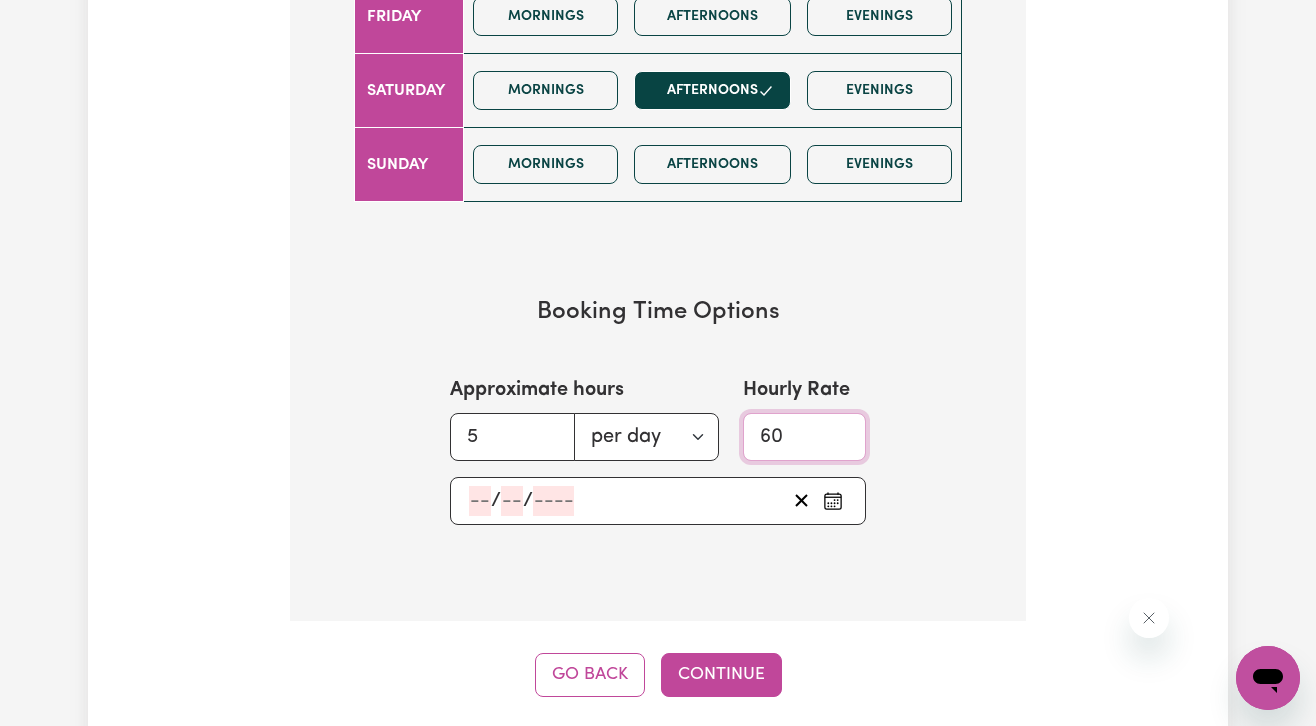 type on "60" 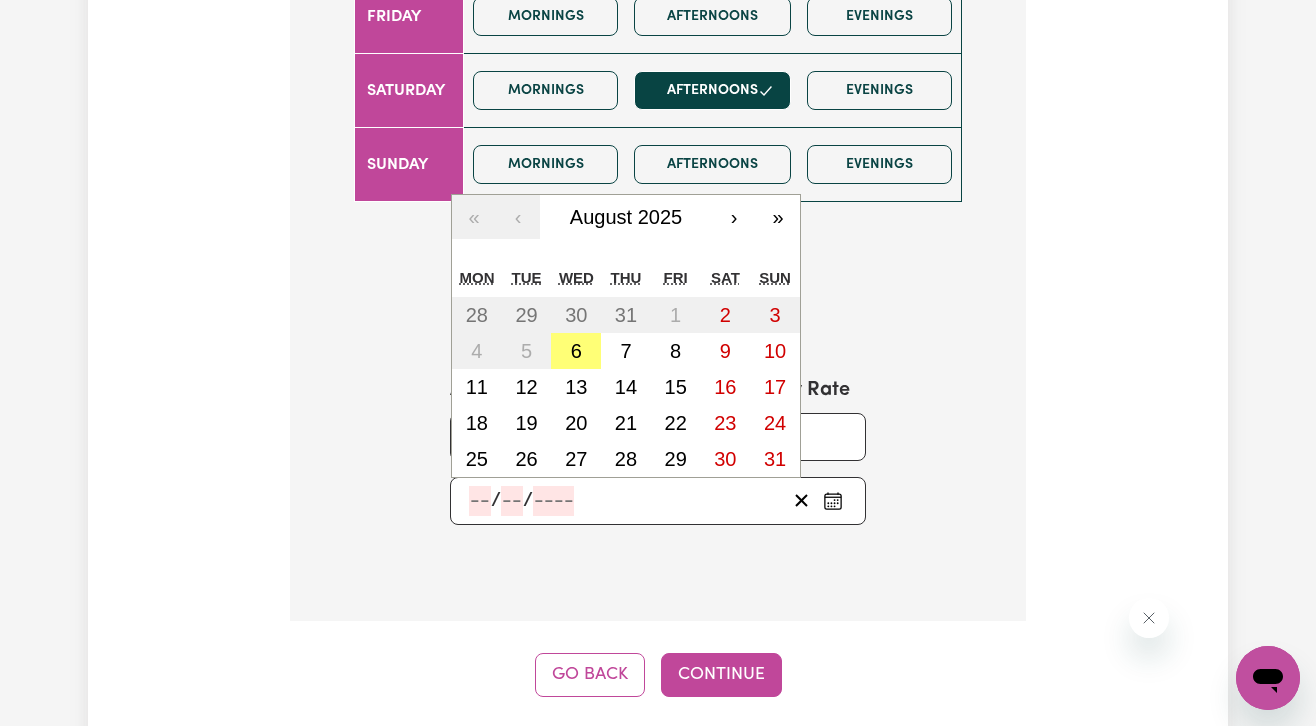 click 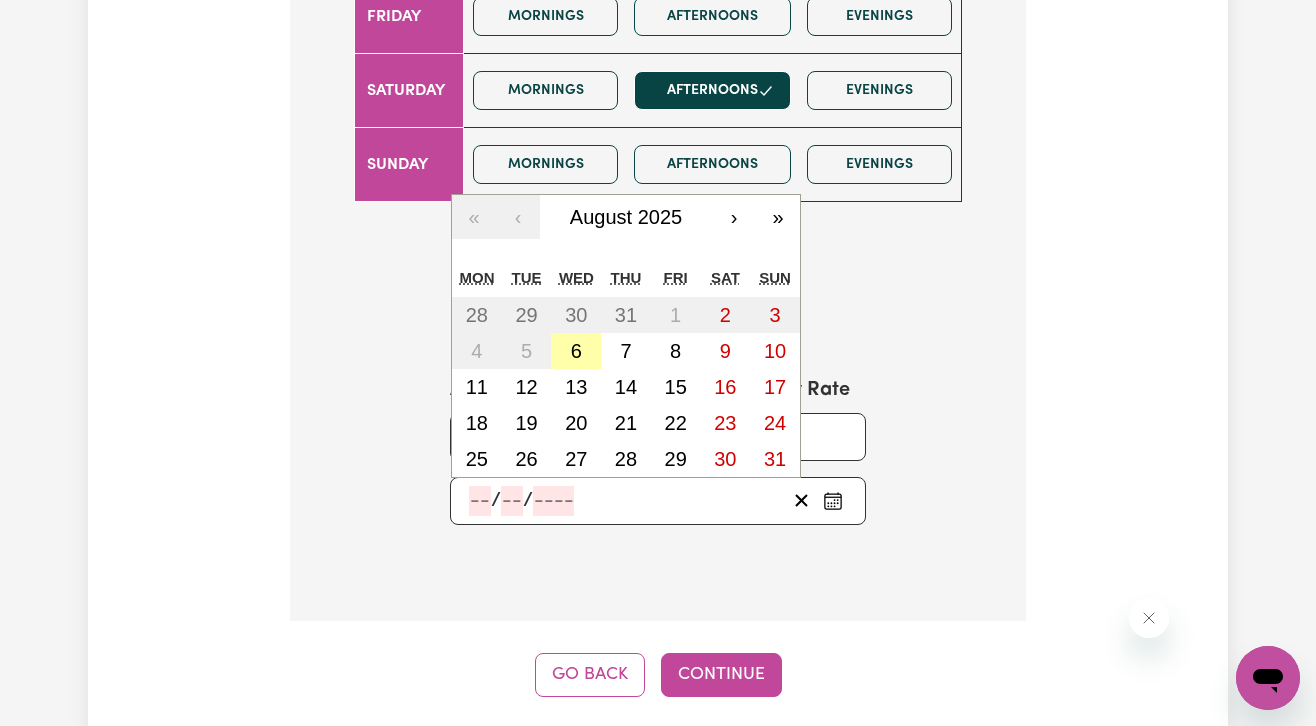 click on "6" at bounding box center [576, 351] 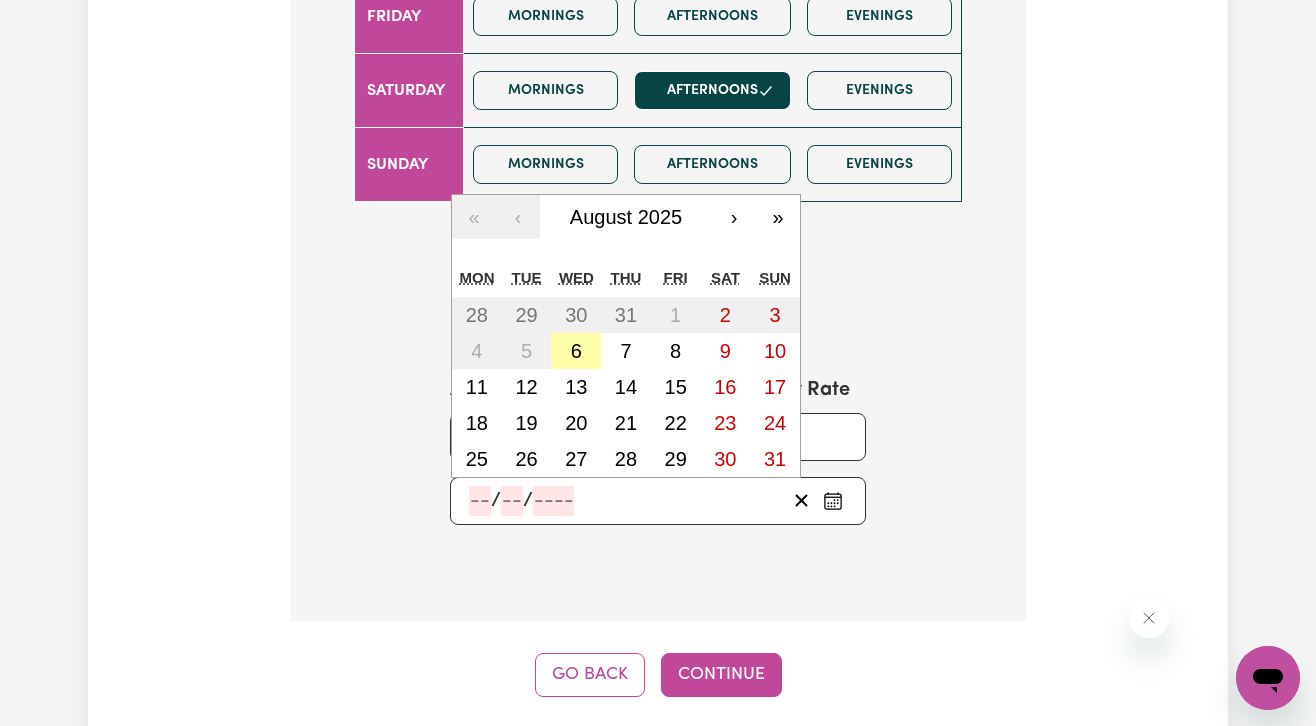 type on "8" 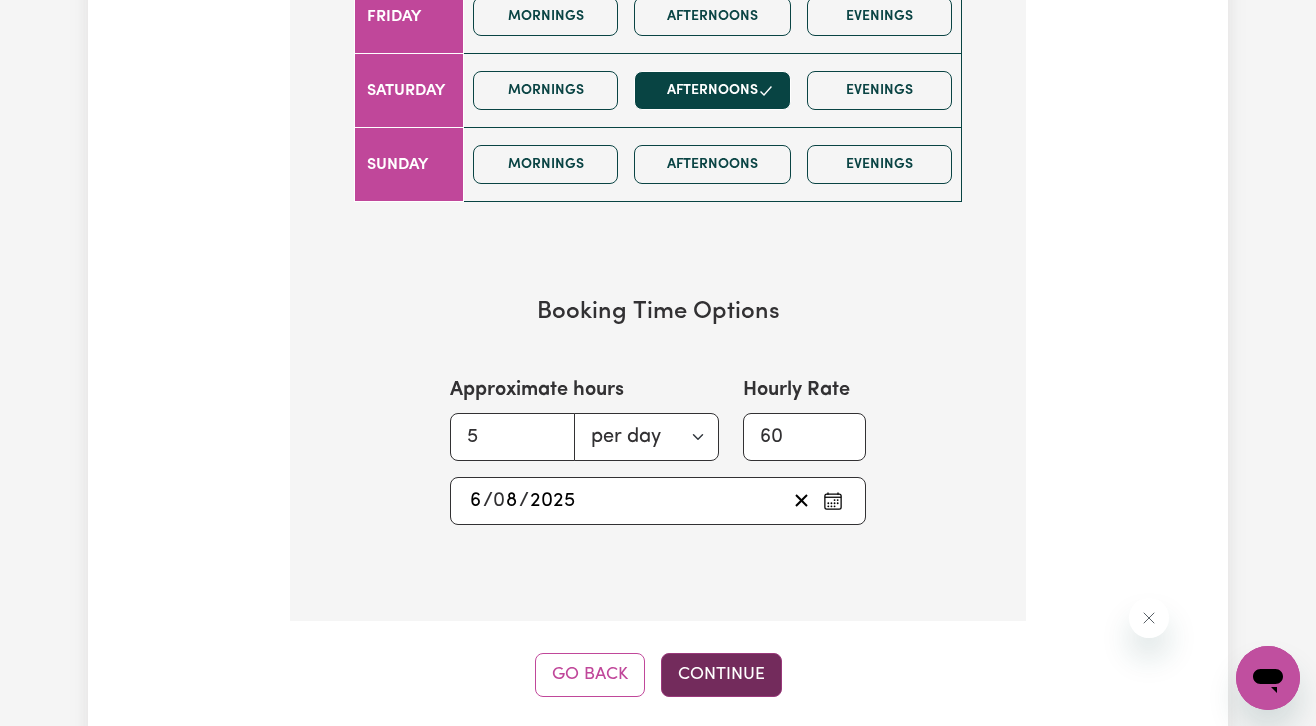 click on "Continue" at bounding box center [721, 675] 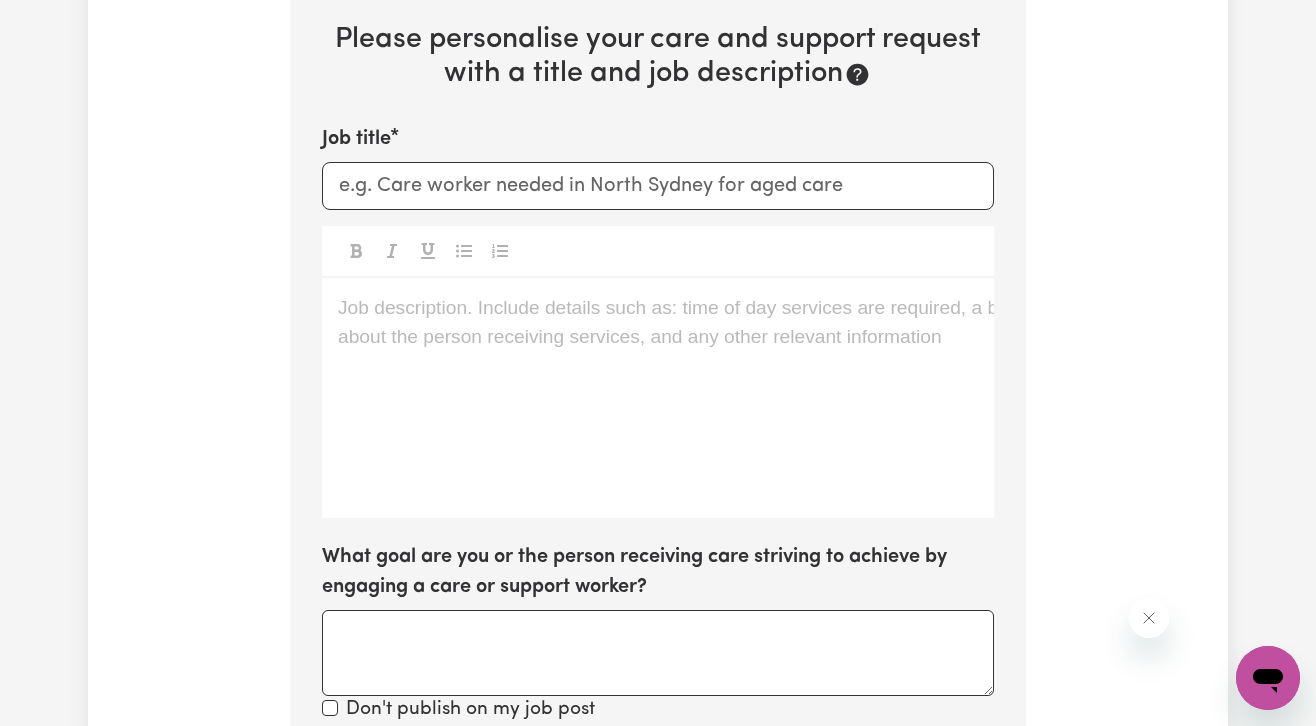 scroll, scrollTop: 519, scrollLeft: 0, axis: vertical 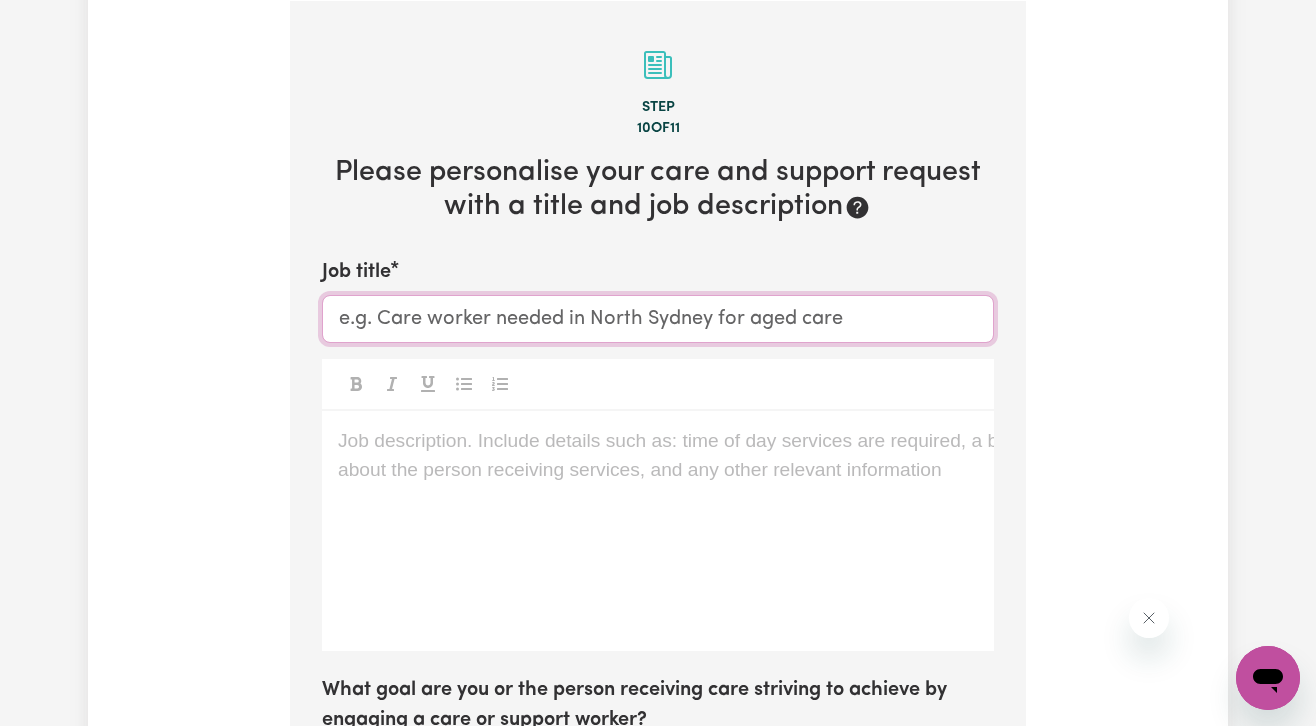 click on "Job title" at bounding box center [658, 319] 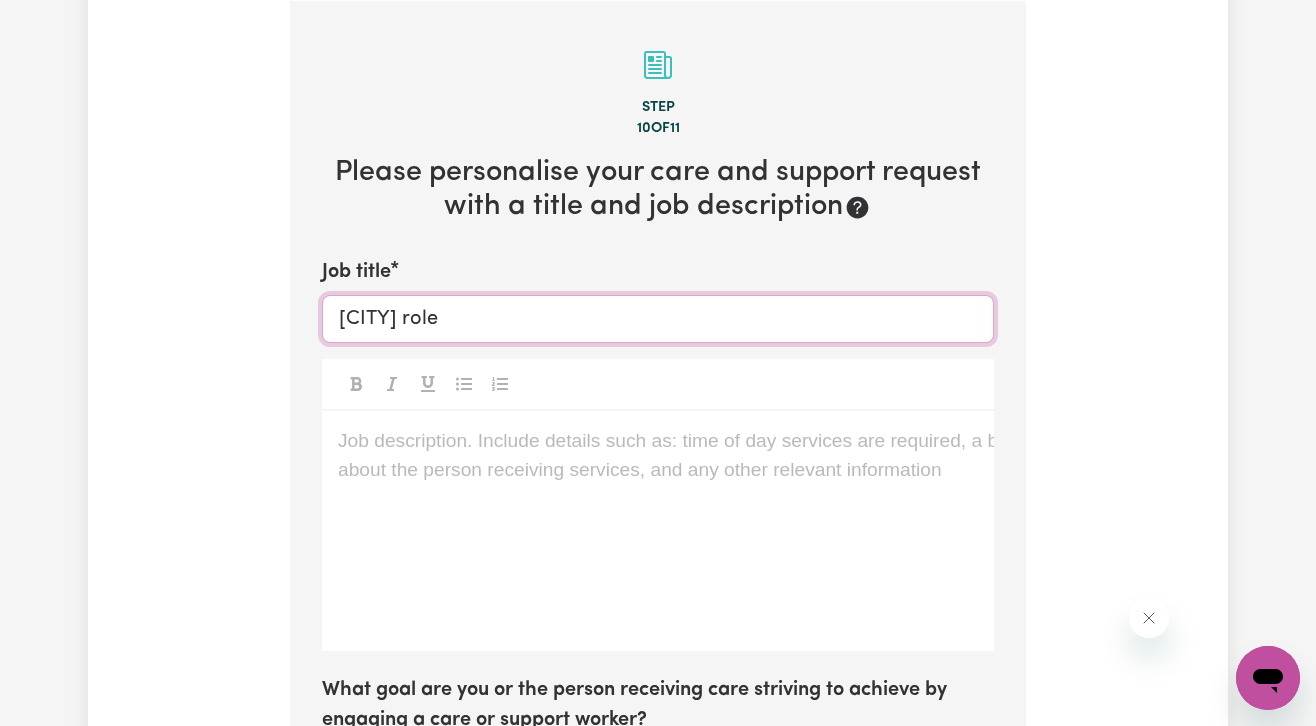 type on "[CITY] role" 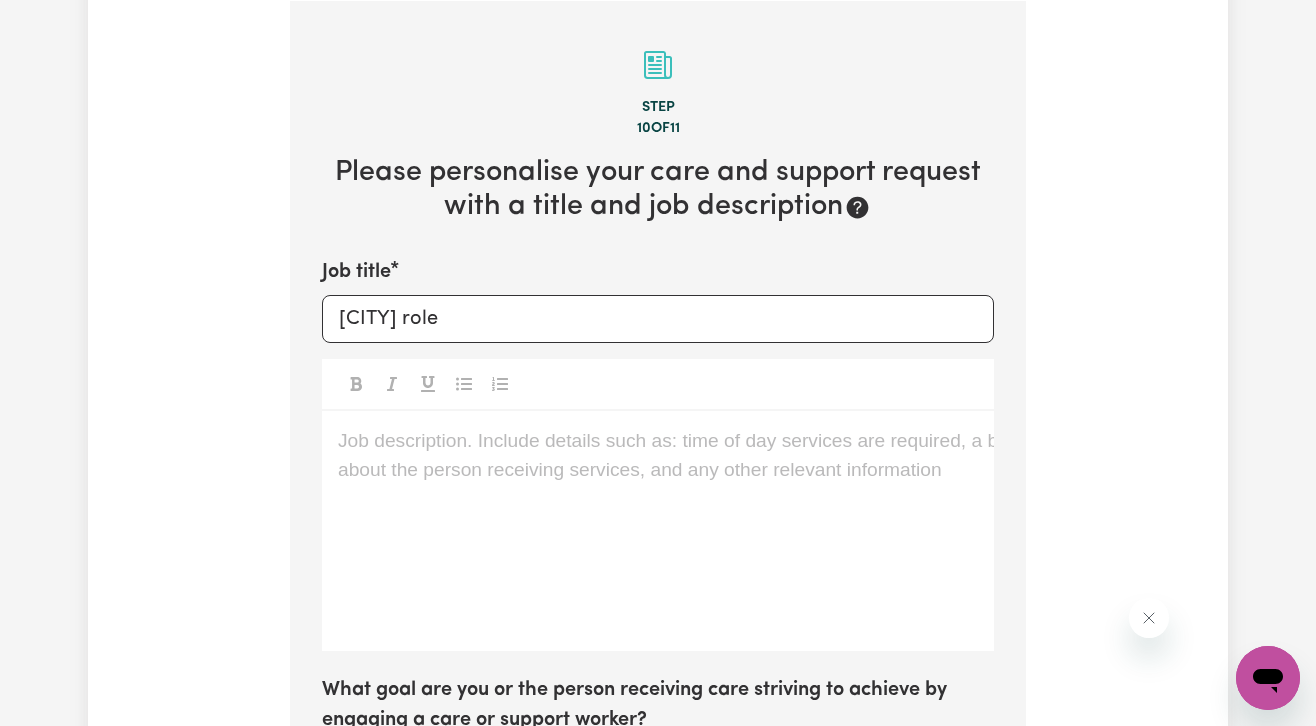 type 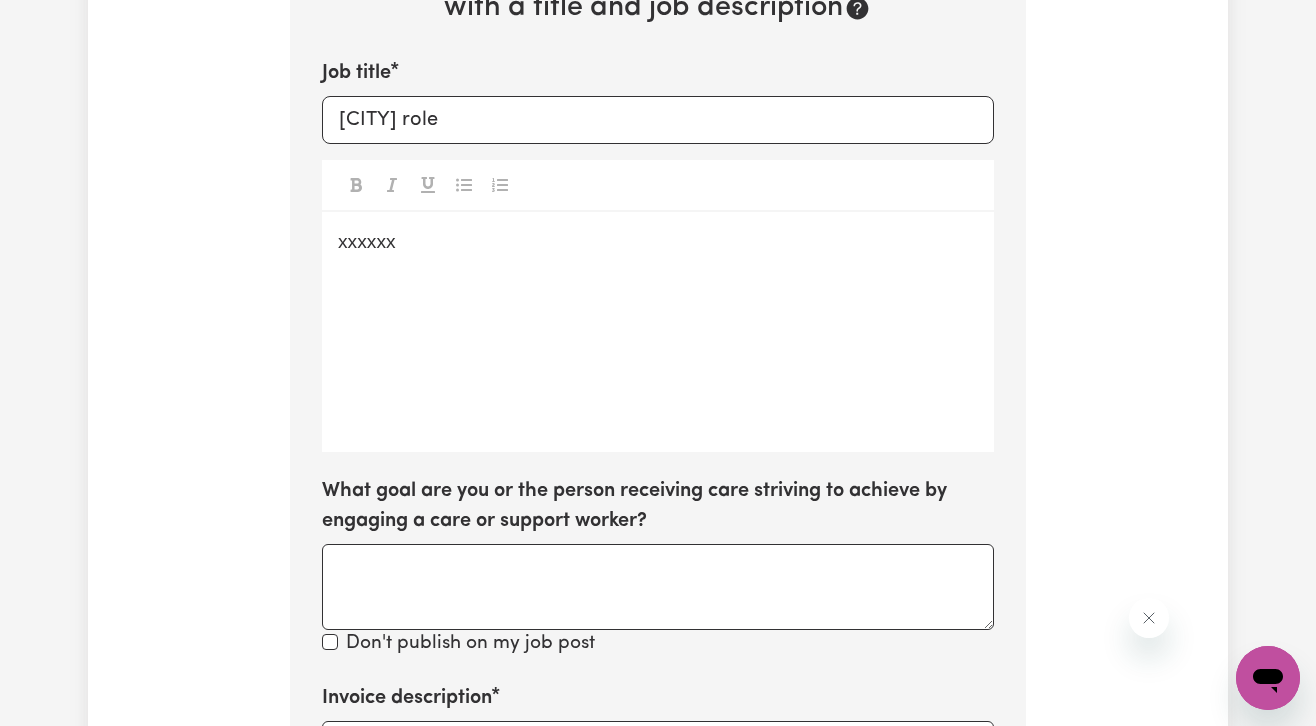 scroll, scrollTop: 828, scrollLeft: 0, axis: vertical 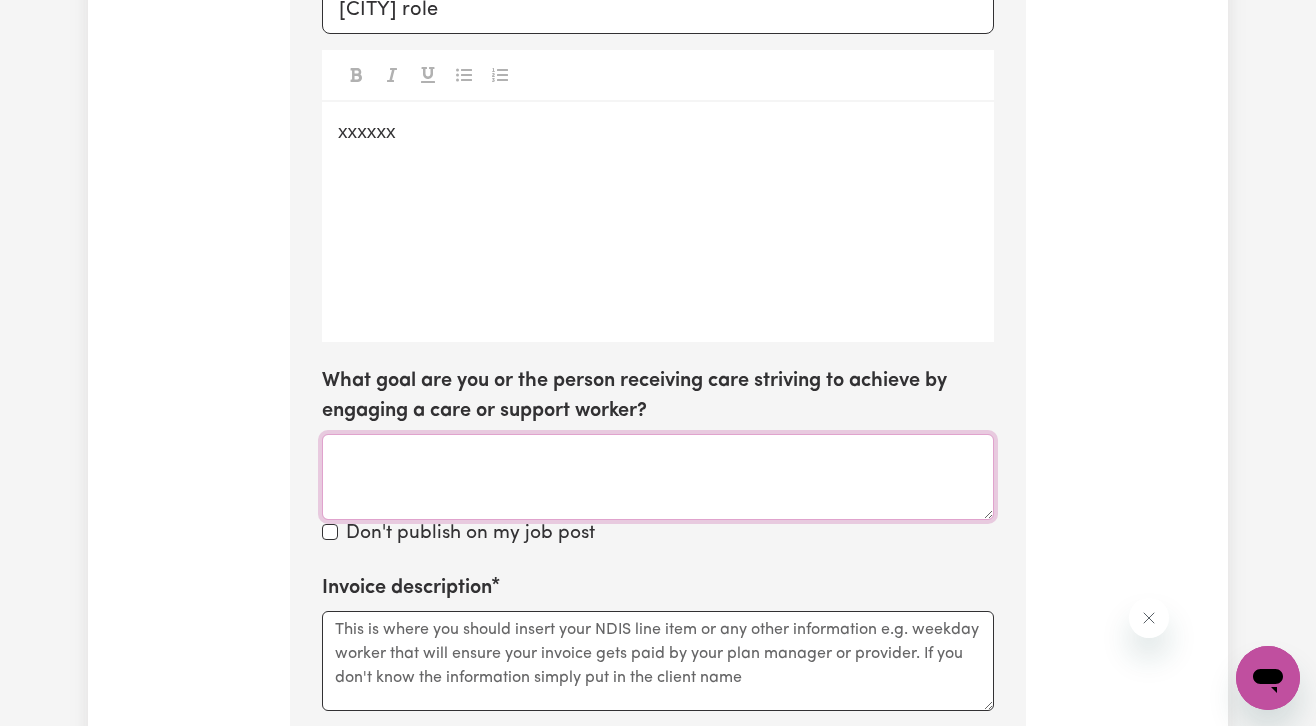 click on "What goal are you or the person receiving care striving to achieve by engaging a care or support worker?" at bounding box center (658, 477) 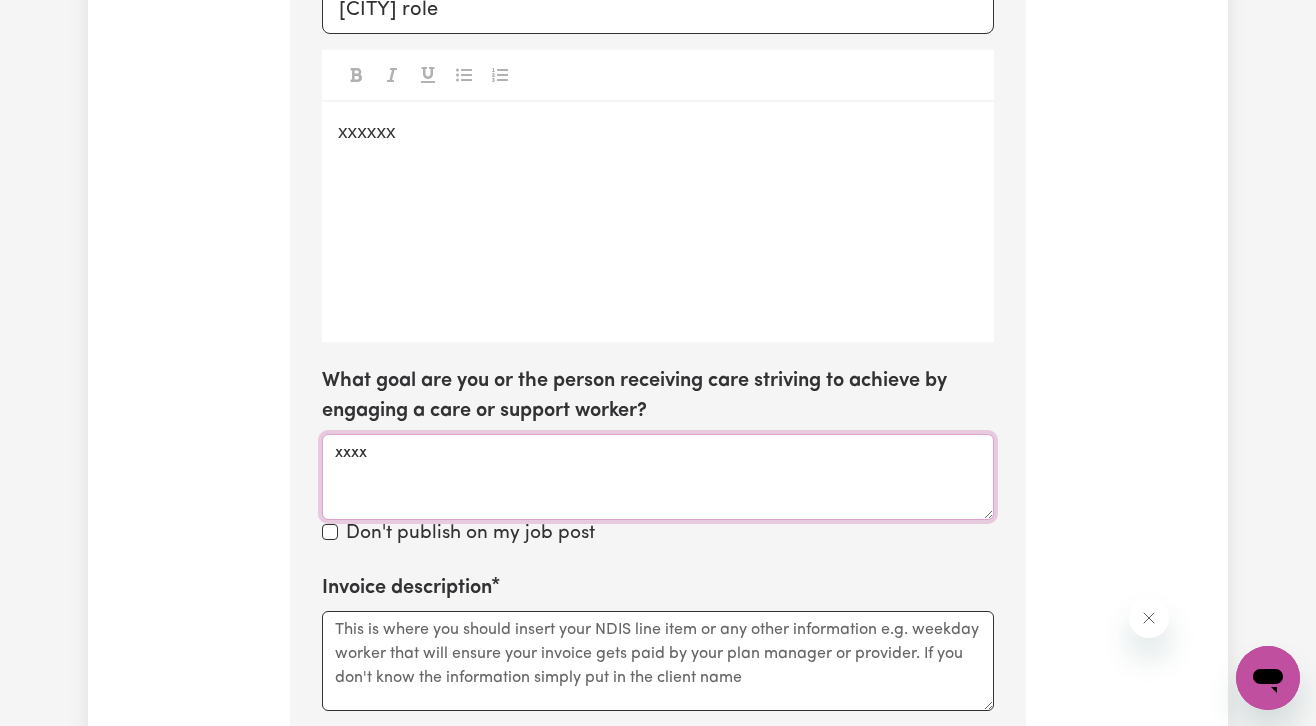 type on "xxxx" 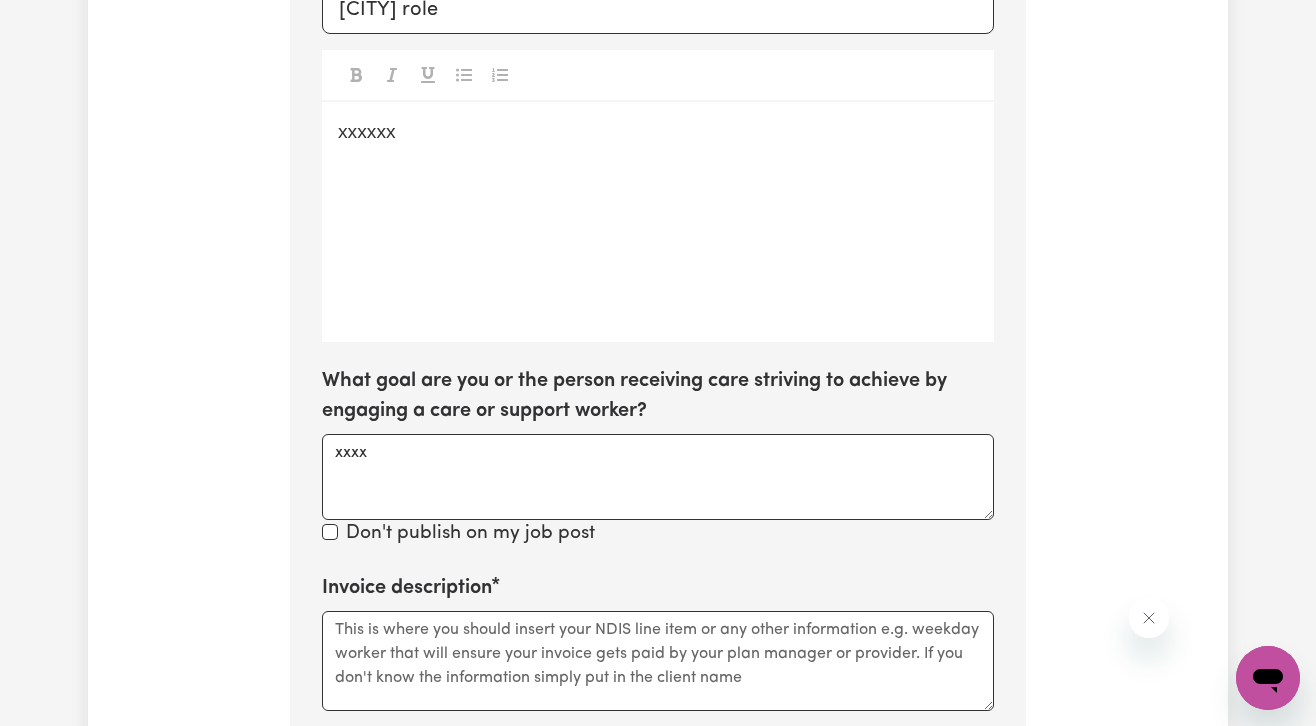 click on "Invoice description Invoice addressed to (optional) Engage Referral ID (optional) Privacy Options We recommend always posting on the jobs board and notifying workers so that you can connect to as many workers as possible. Do not notify workers Do not post on jobs board" at bounding box center (658, 857) 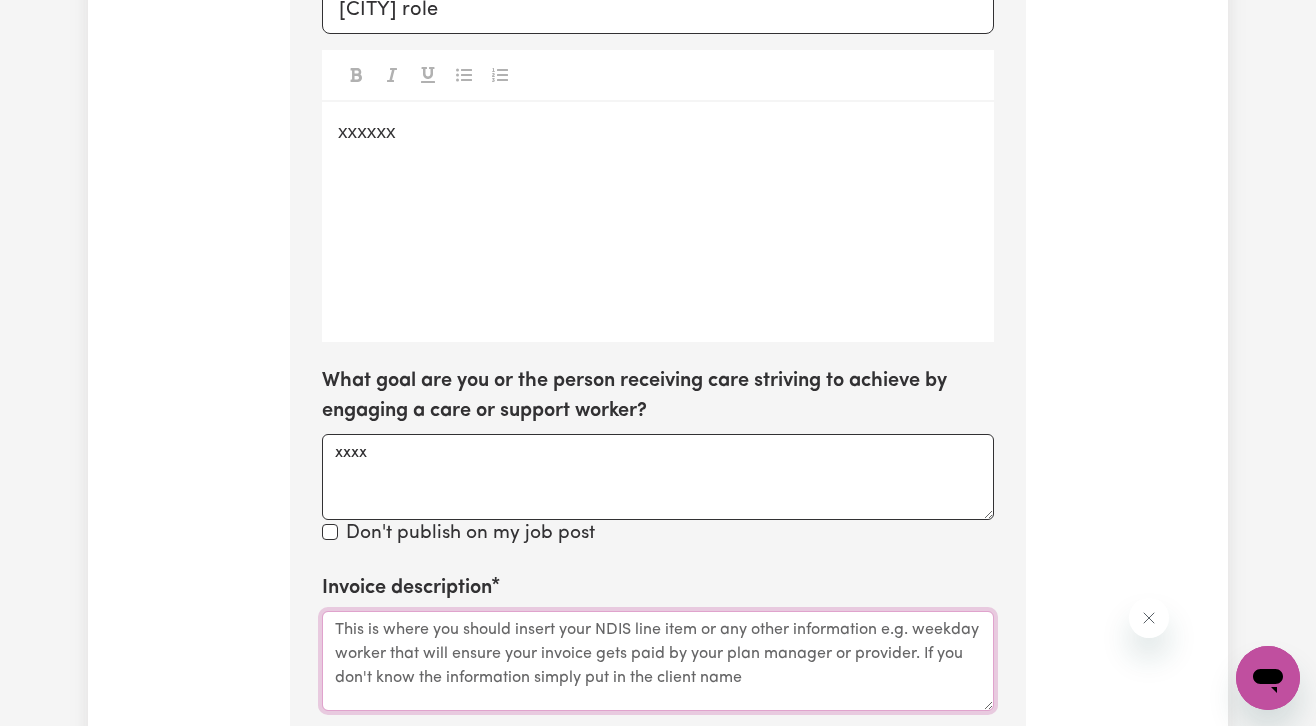 click on "Invoice description" at bounding box center (658, 661) 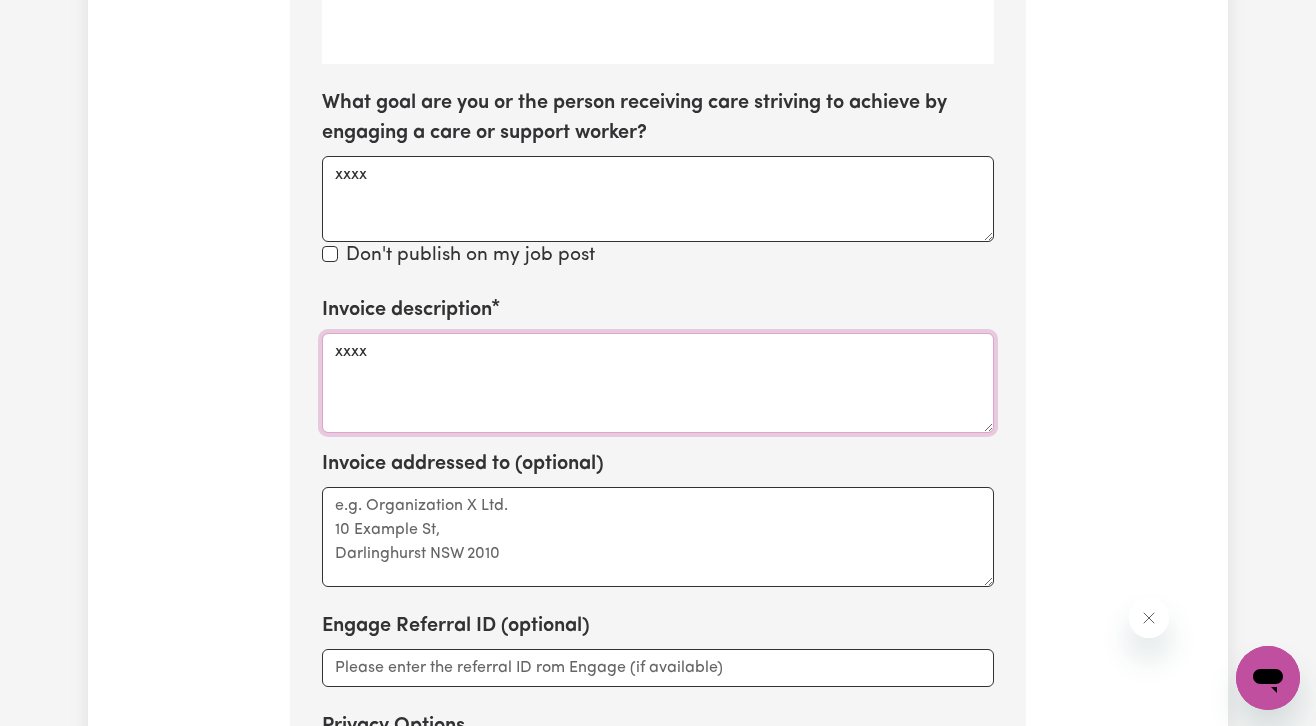 scroll, scrollTop: 1214, scrollLeft: 0, axis: vertical 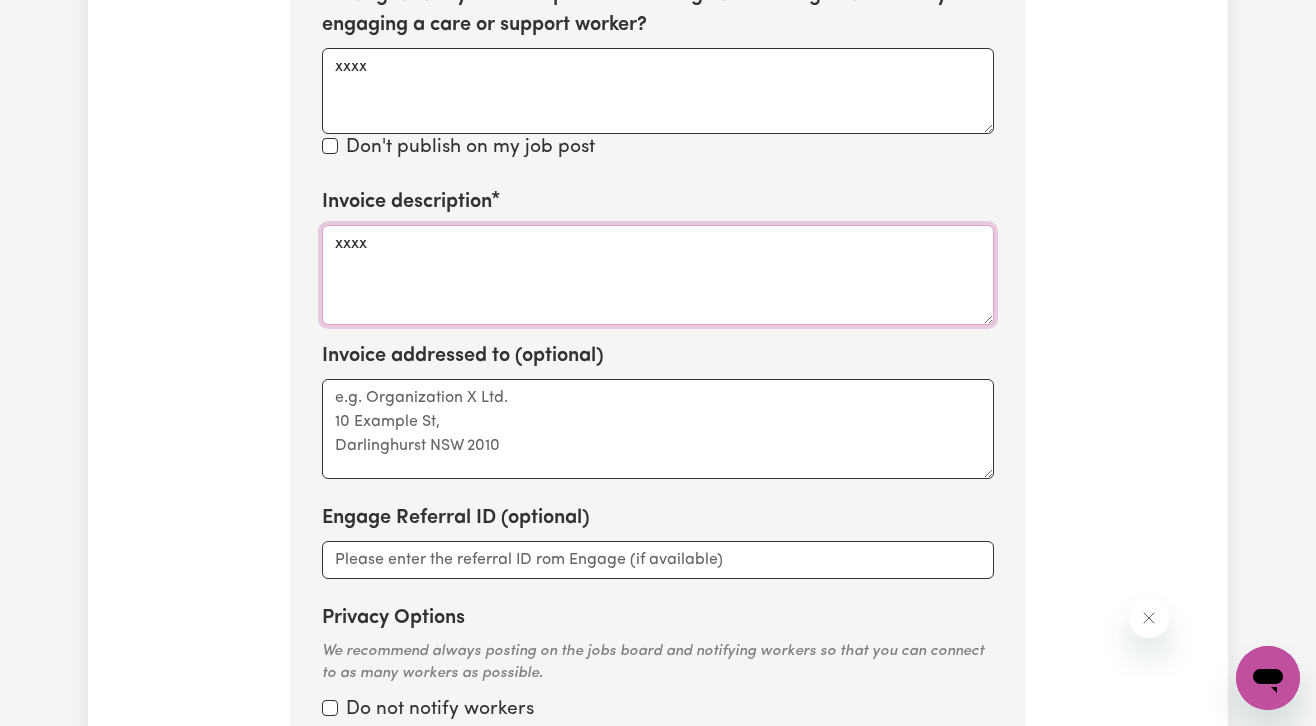 type on "xxxx" 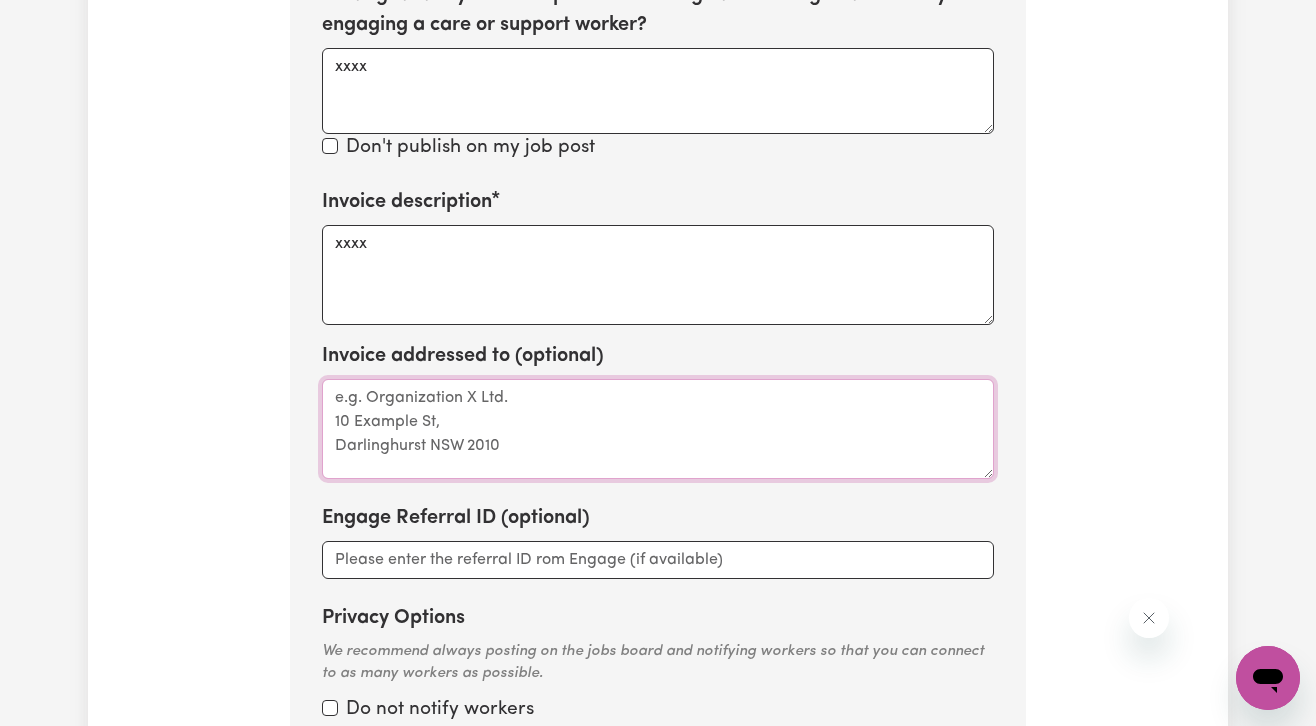 click on "Invoice addressed to (optional)" at bounding box center [658, 429] 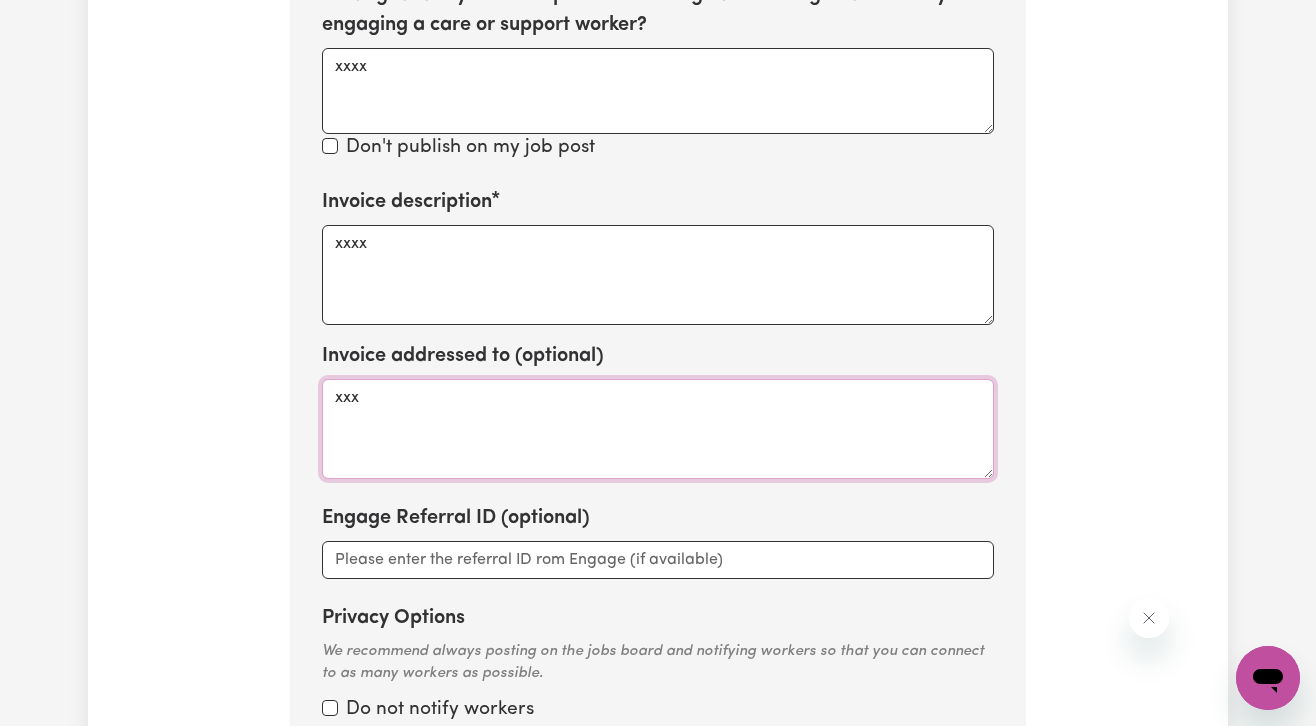 type on "xxx" 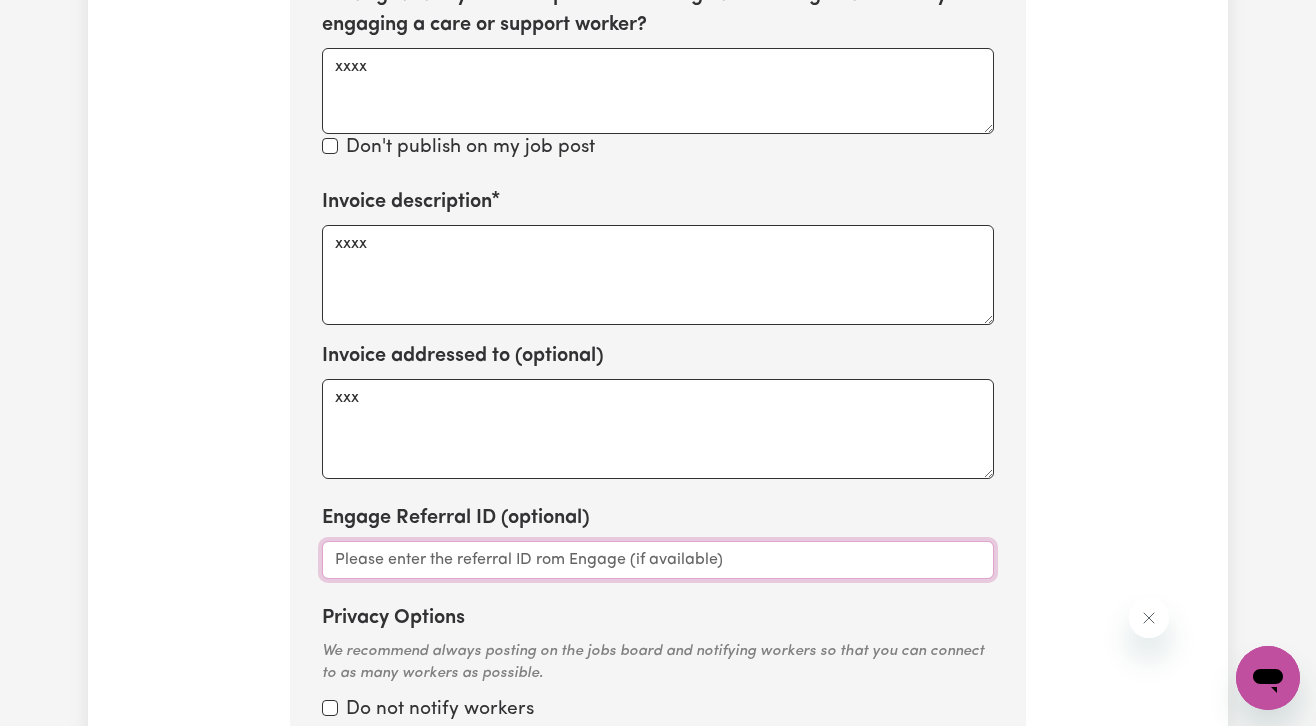 click on "Engage Referral ID (optional)" at bounding box center [658, 560] 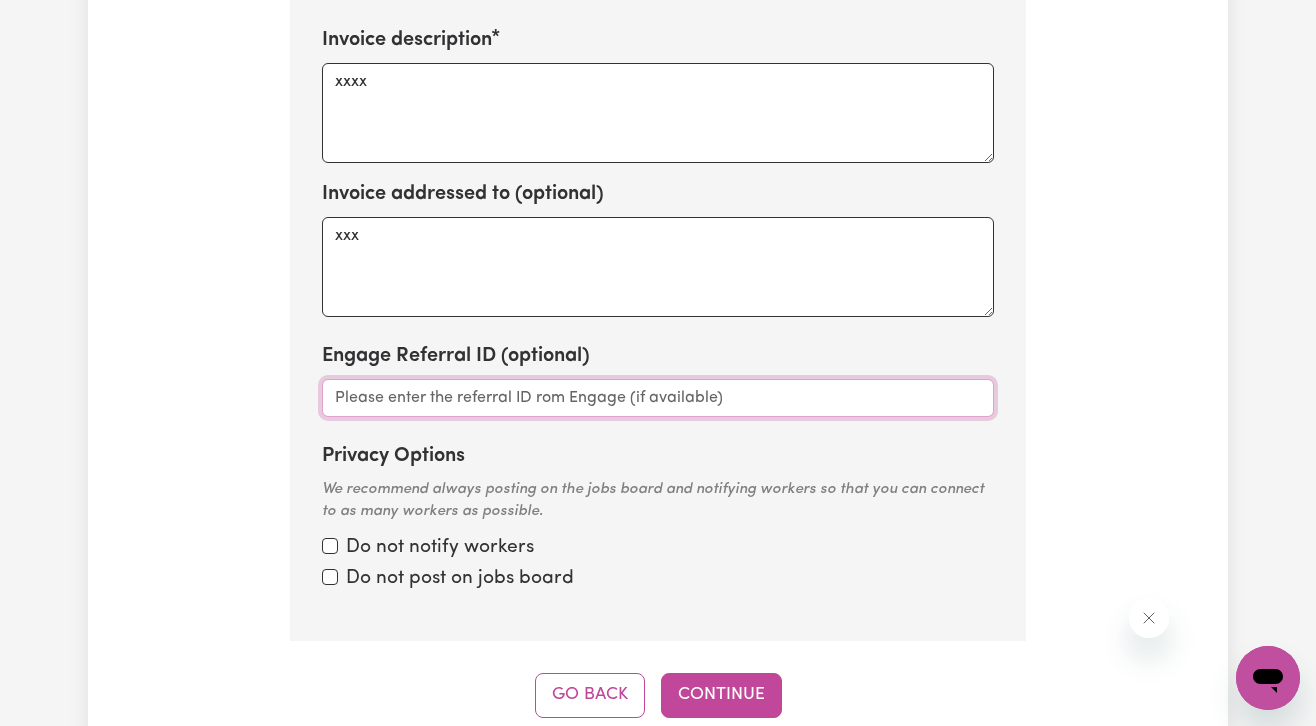 scroll, scrollTop: 1415, scrollLeft: 0, axis: vertical 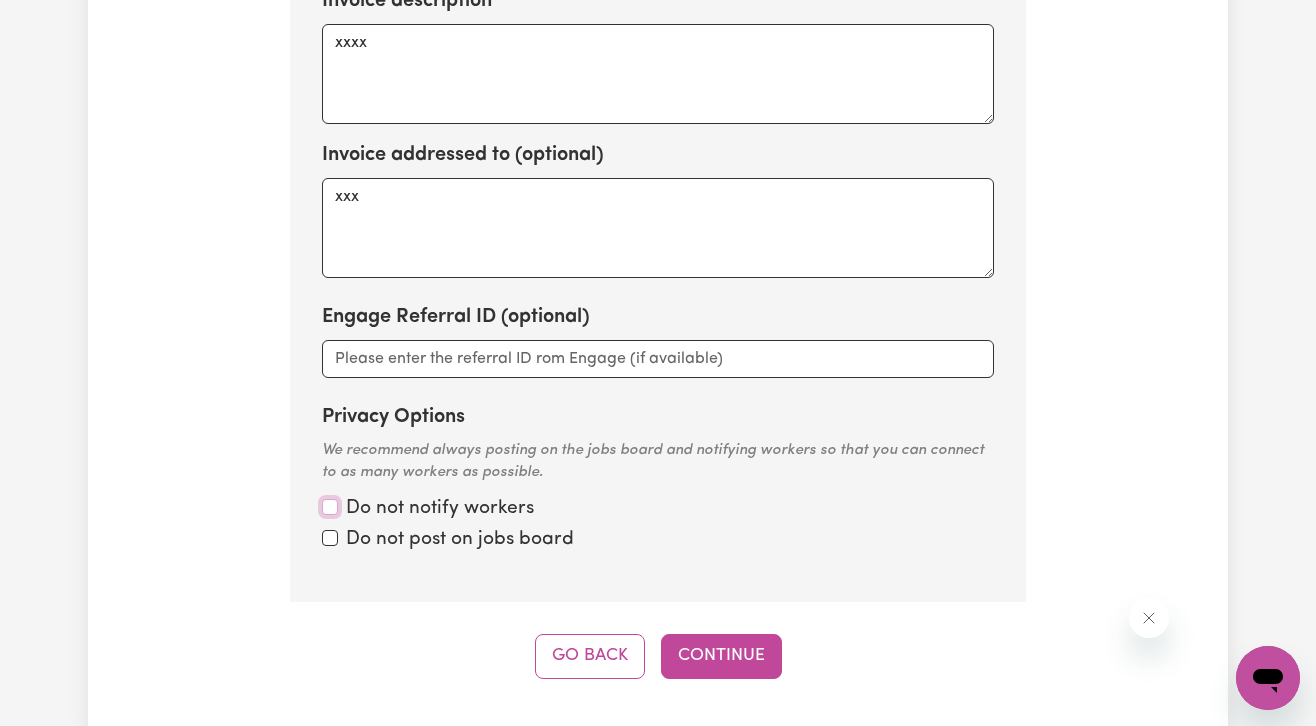 click on "Privacy Options" at bounding box center [330, 507] 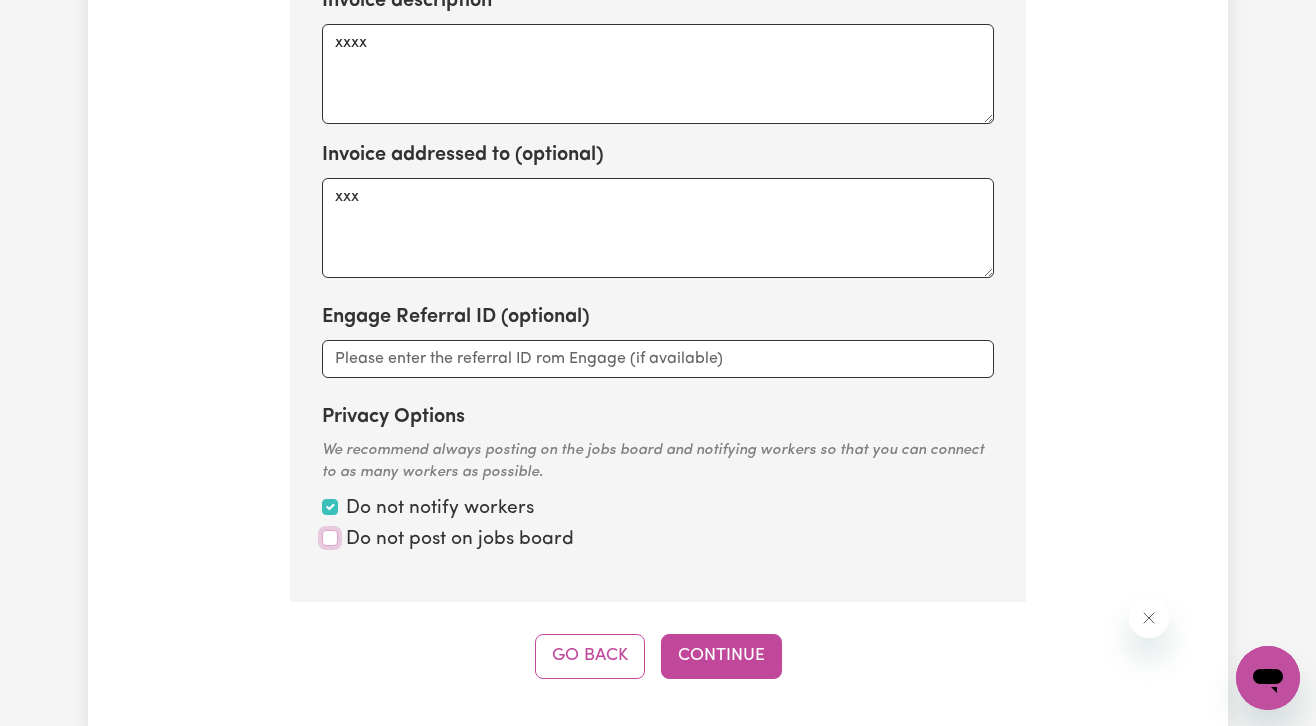 click on "Privacy Options" at bounding box center [330, 507] 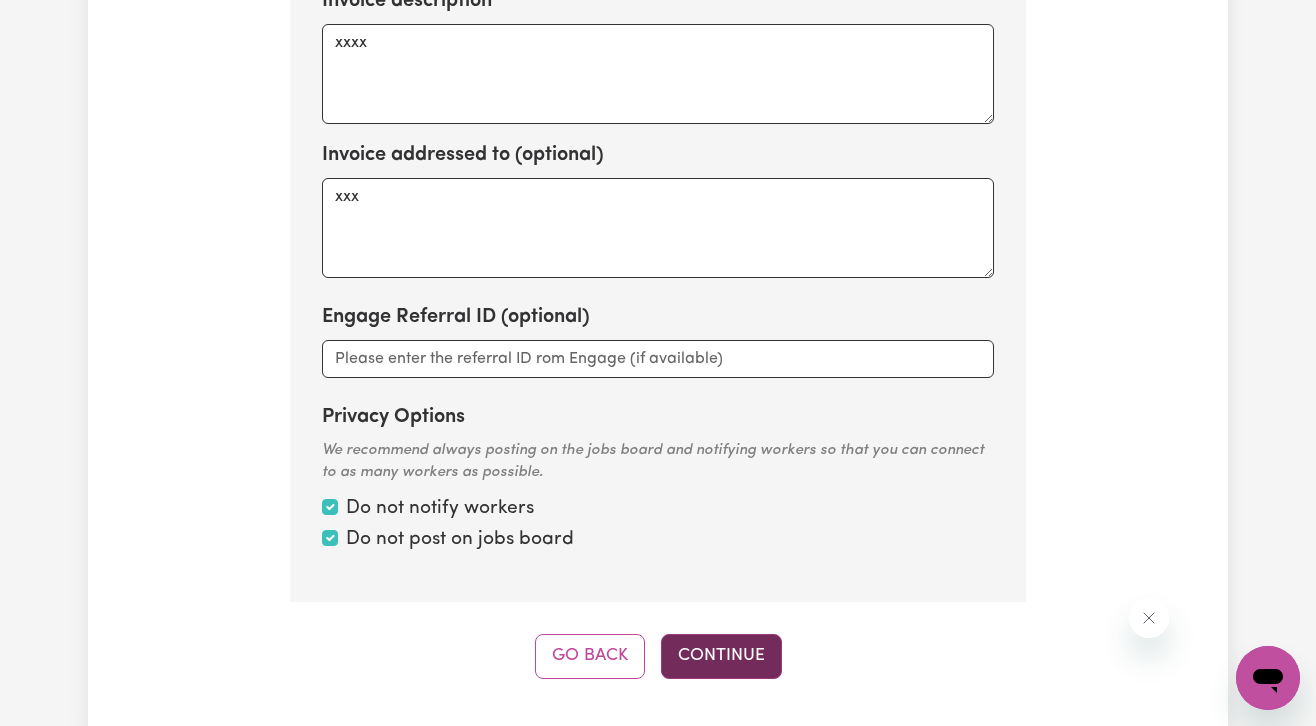 click on "Continue" at bounding box center (721, 656) 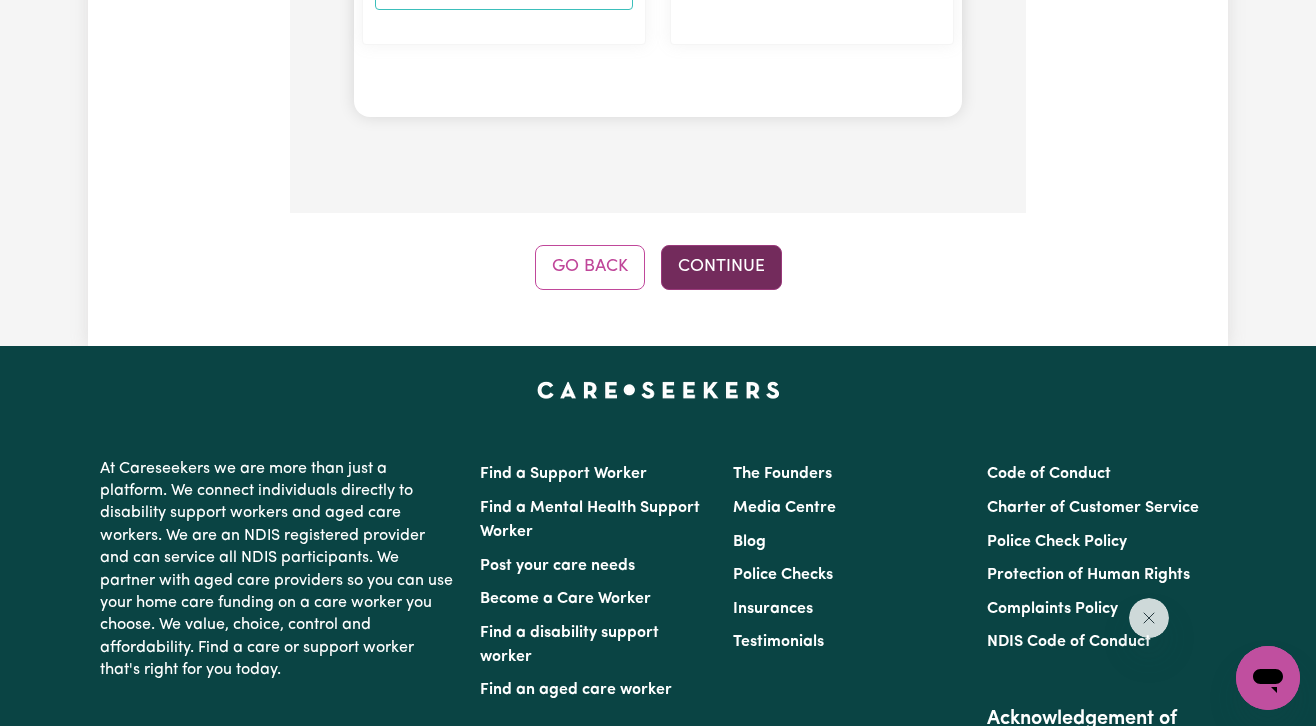 click on "Continue" at bounding box center (721, 267) 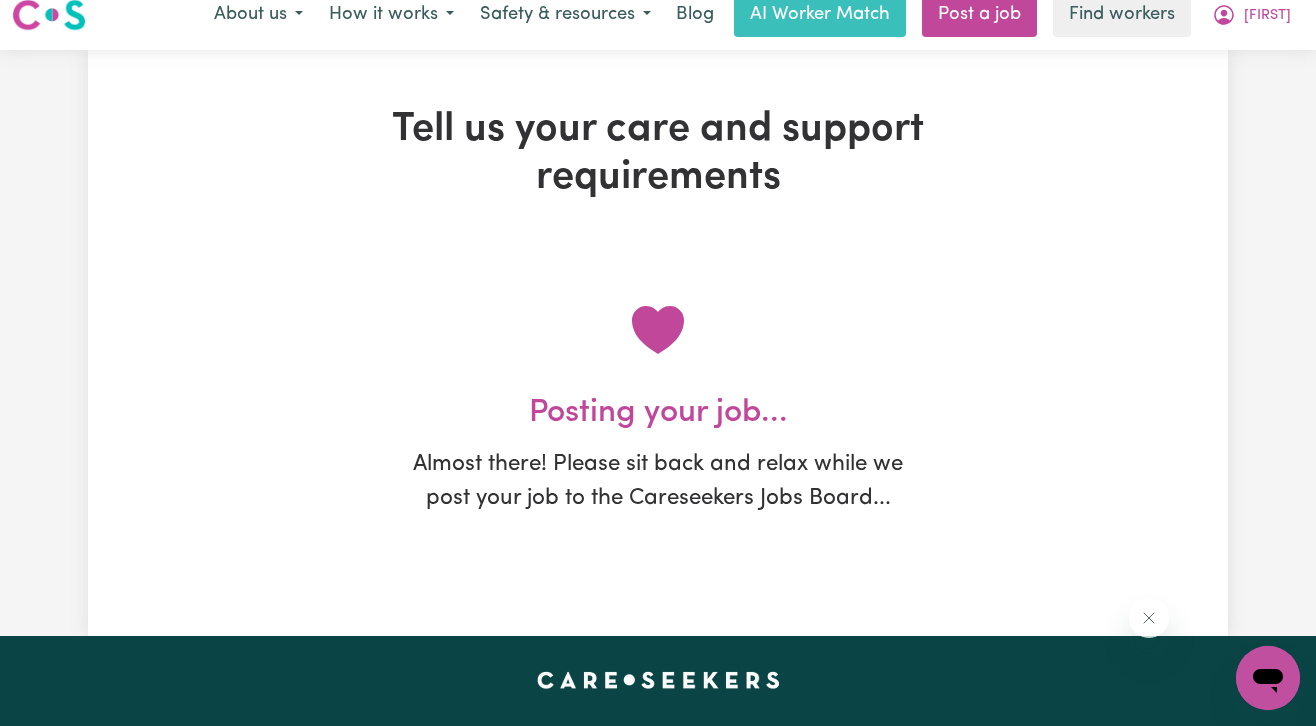 scroll, scrollTop: 0, scrollLeft: 0, axis: both 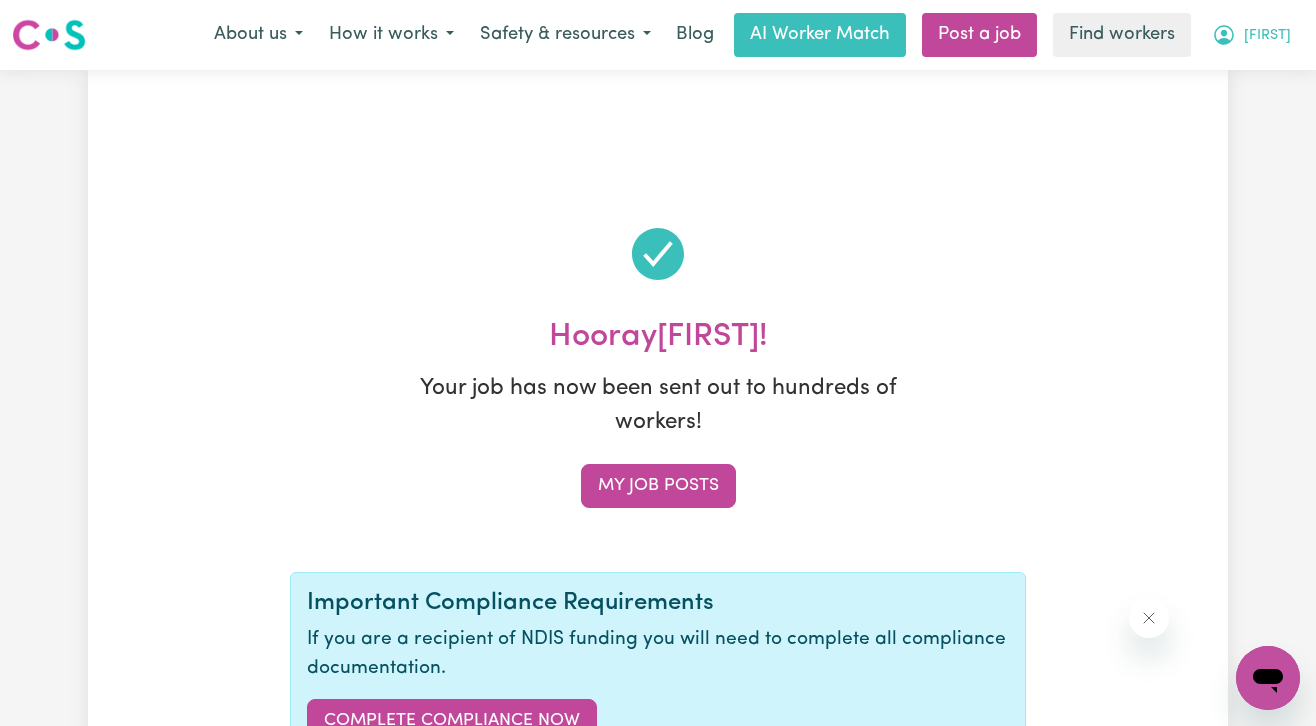 click on "[FIRST]" at bounding box center (1267, 36) 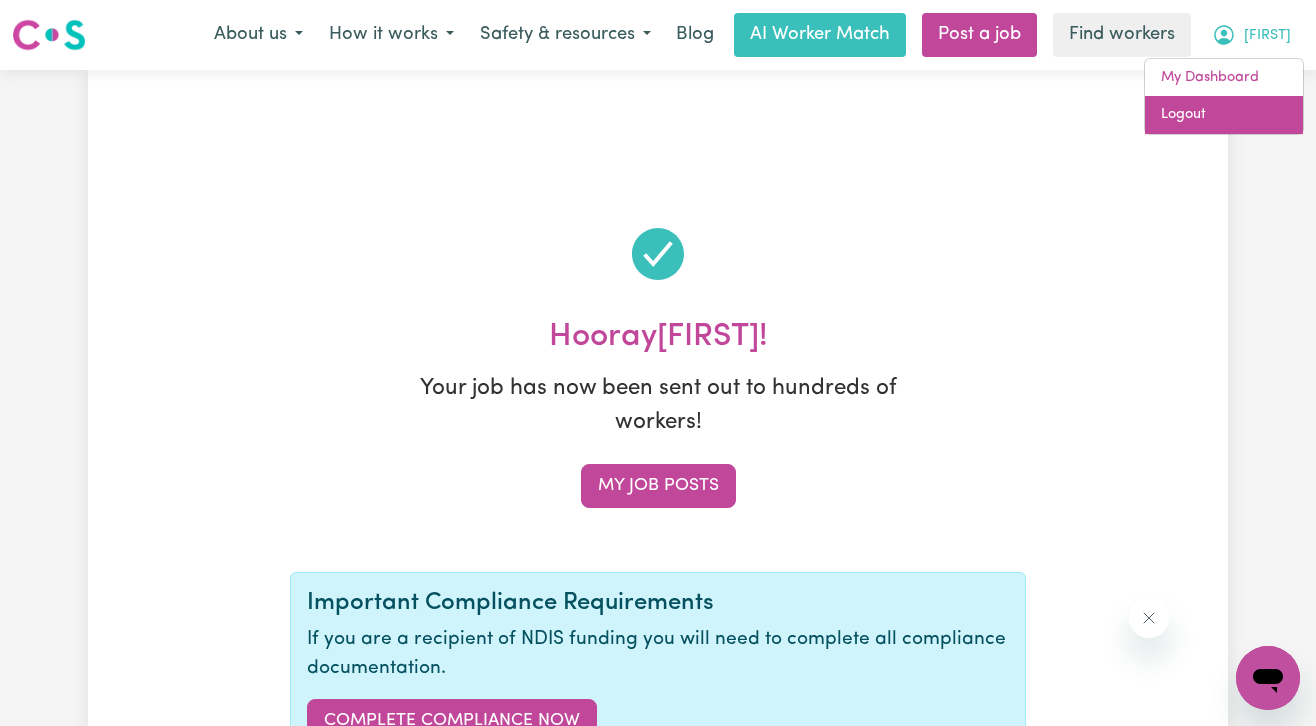 click on "Logout" at bounding box center [1224, 115] 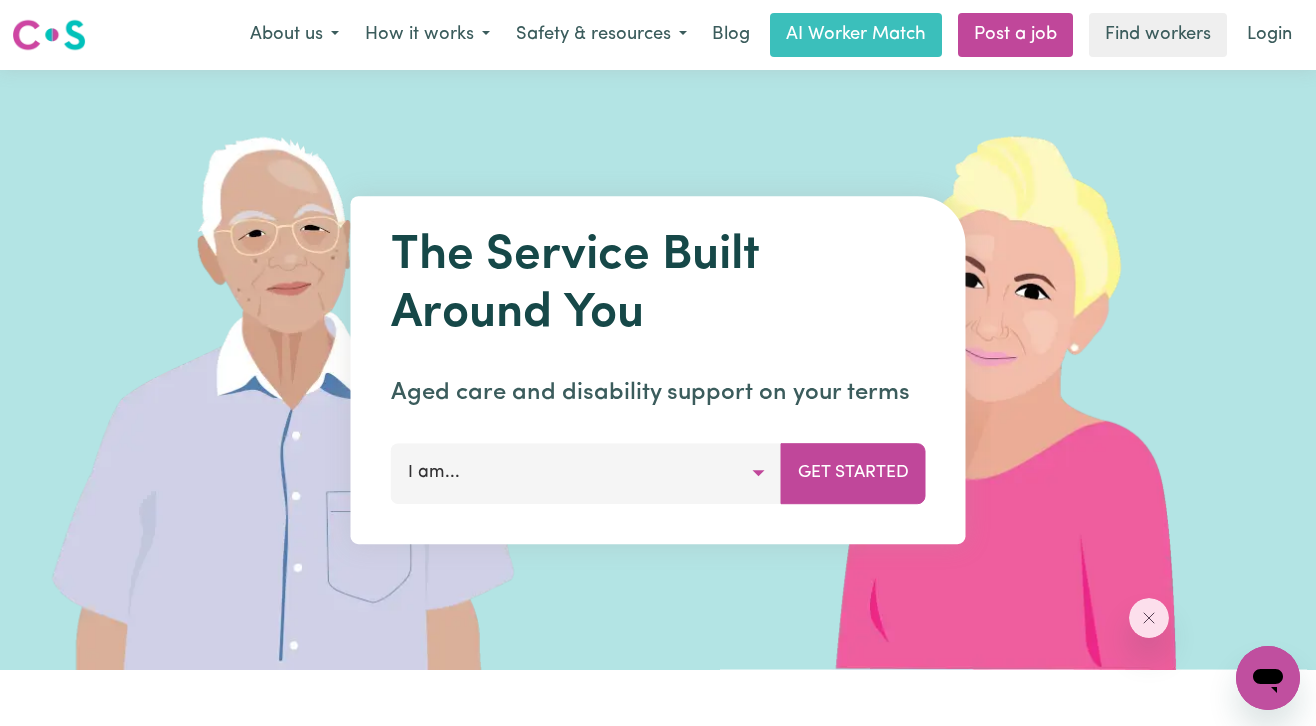 scroll, scrollTop: 0, scrollLeft: 0, axis: both 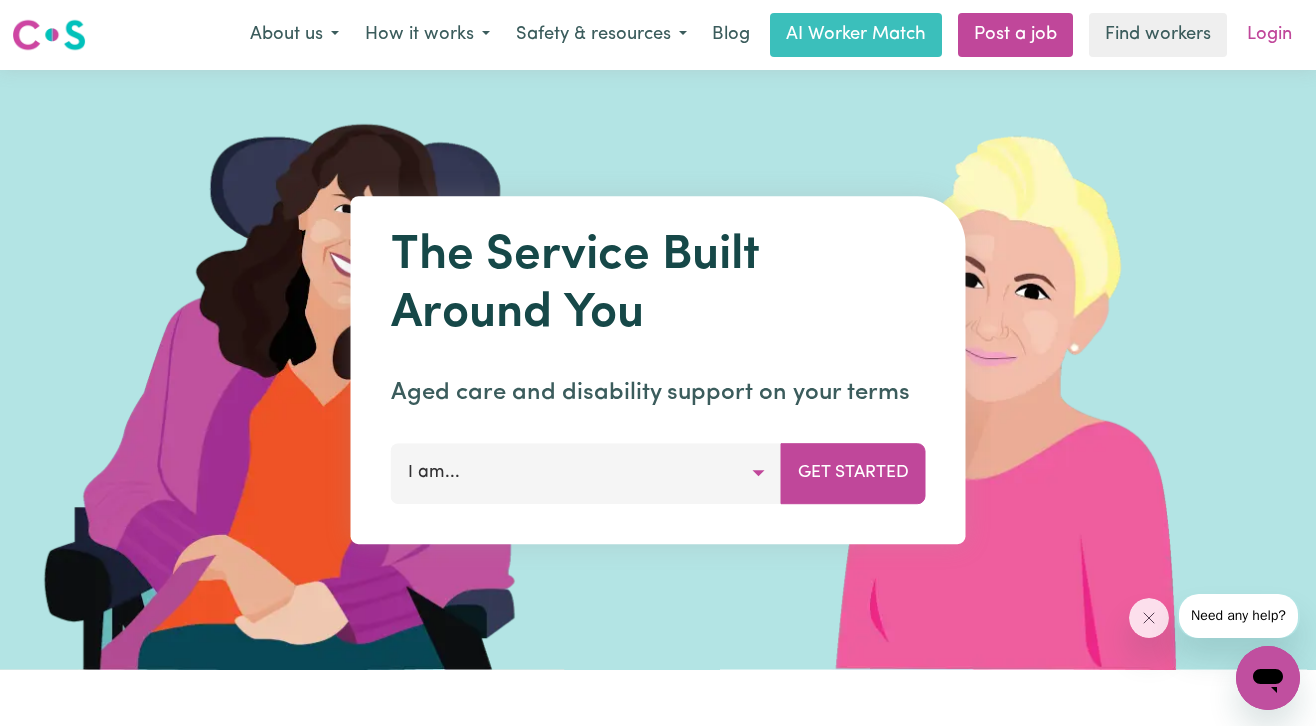 click on "Login" at bounding box center [1269, 35] 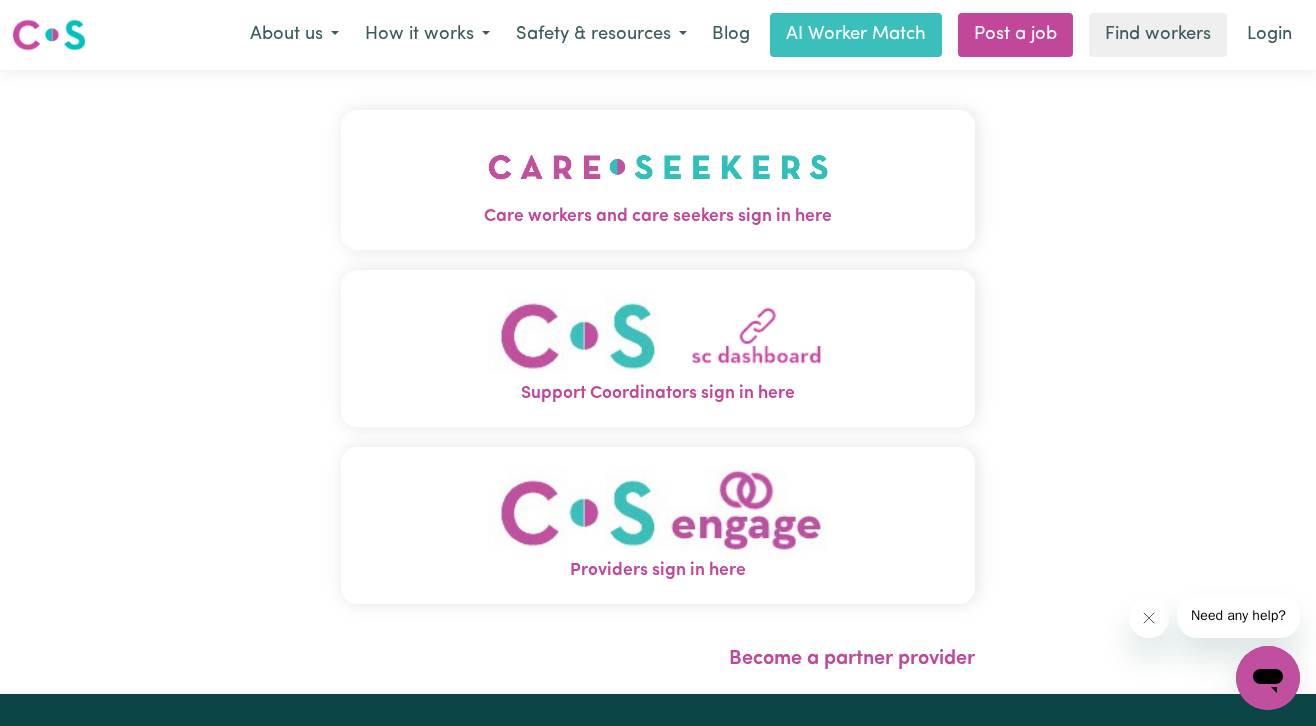 click on "Care workers and care seekers sign in here" at bounding box center [658, 180] 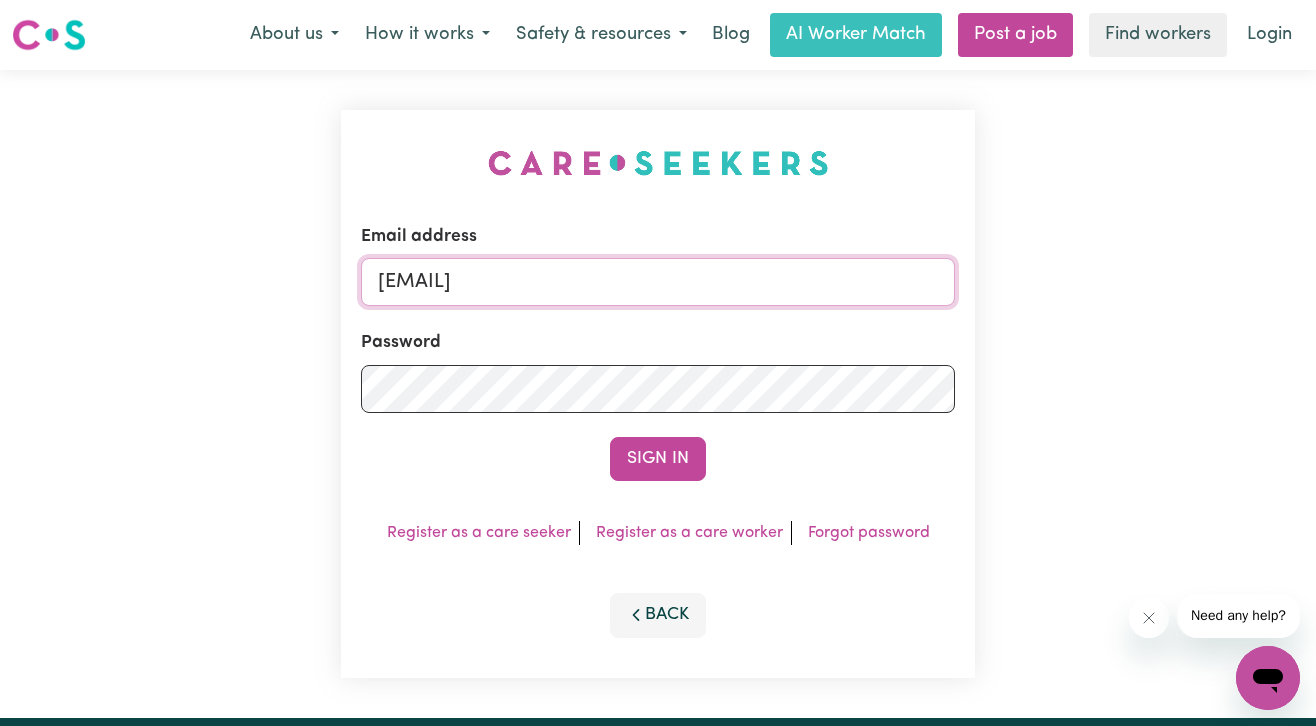 drag, startPoint x: 690, startPoint y: 280, endPoint x: 160, endPoint y: 259, distance: 530.4159 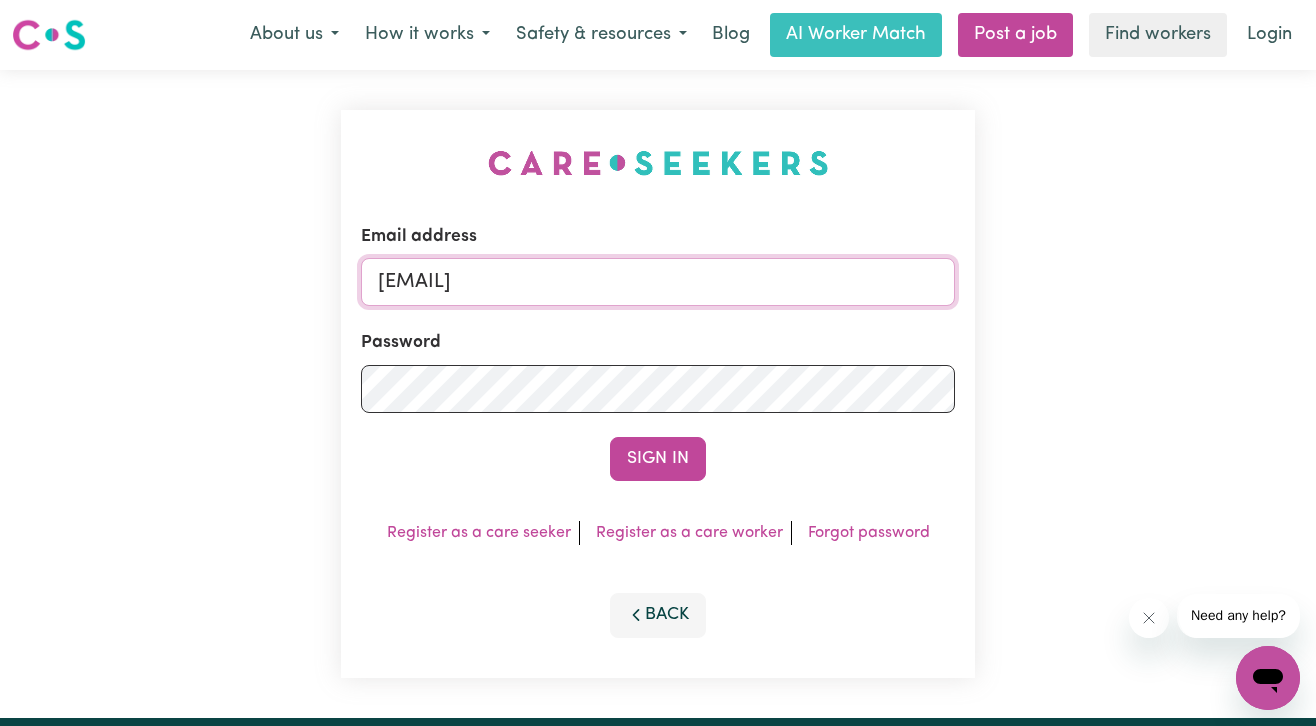 click on "Email address admin@careseekers.com.au Password Sign In Register as a care seeker Register as a care worker Forgot password Back" at bounding box center [658, 394] 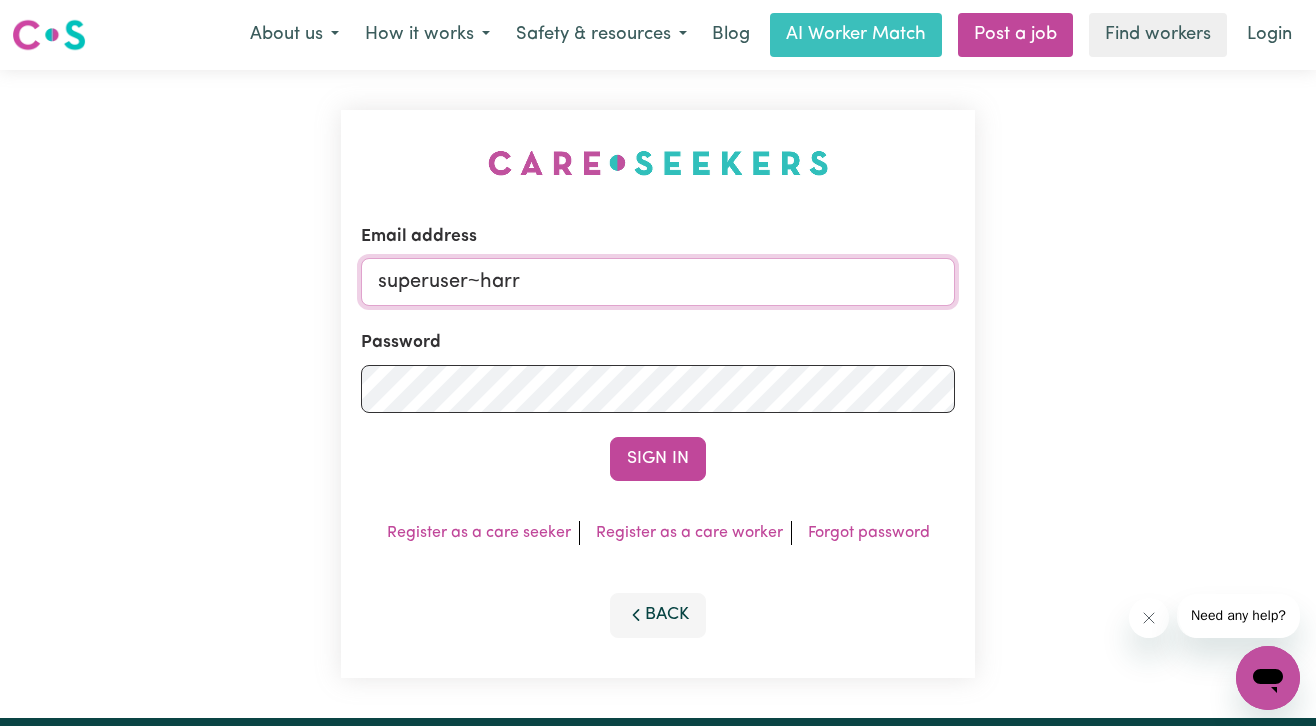 drag, startPoint x: 482, startPoint y: 277, endPoint x: 621, endPoint y: 277, distance: 139 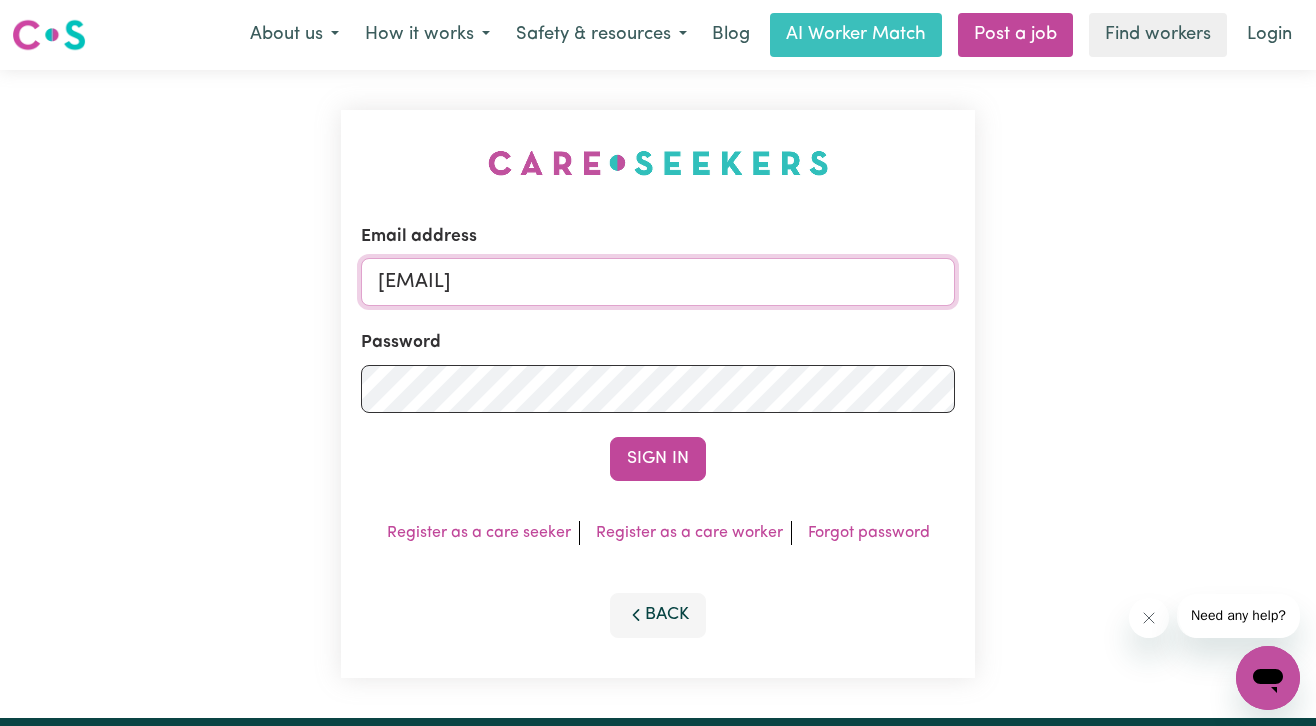 type on "superuser~tracy@harryshelp.com.au" 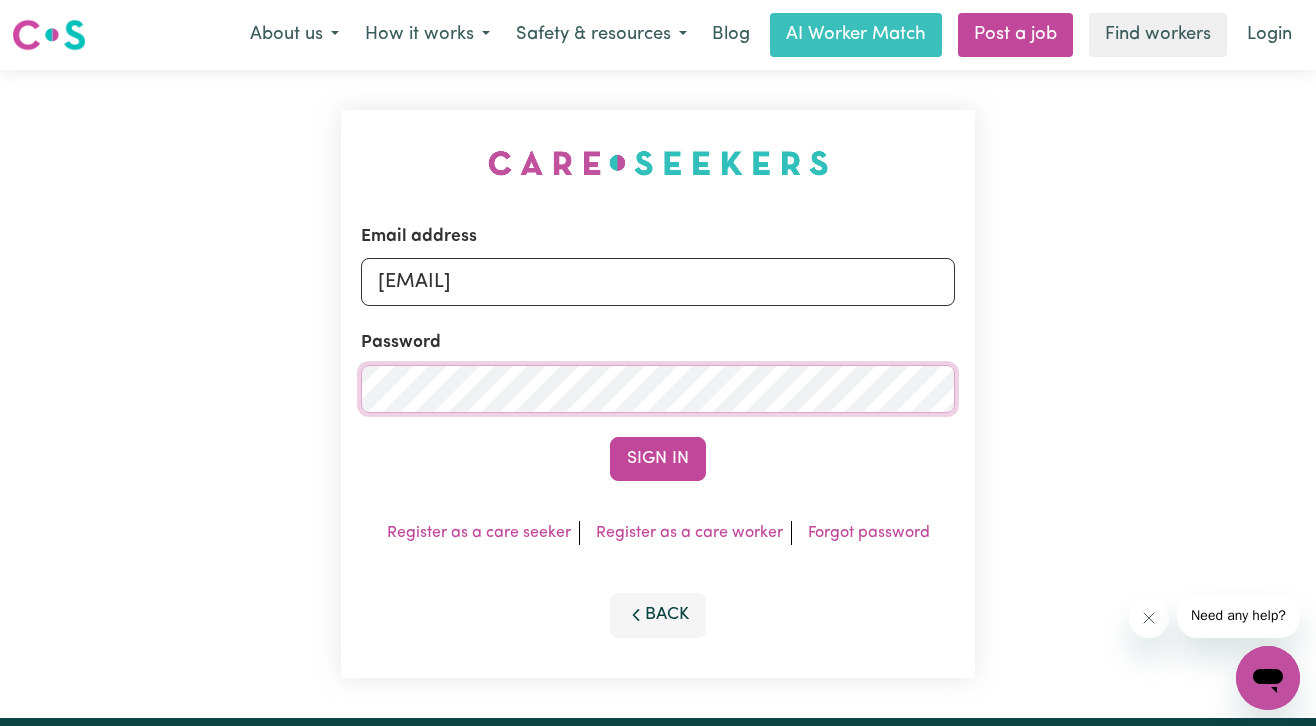 click on "Sign In" at bounding box center (658, 459) 